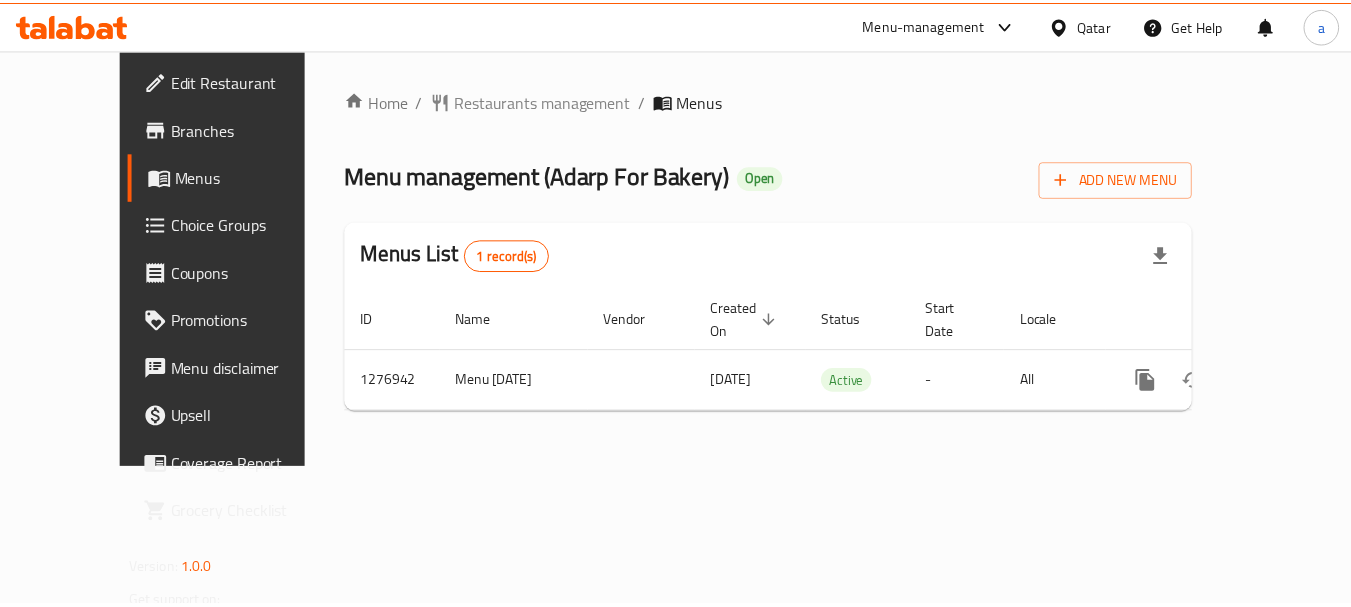 scroll, scrollTop: 0, scrollLeft: 0, axis: both 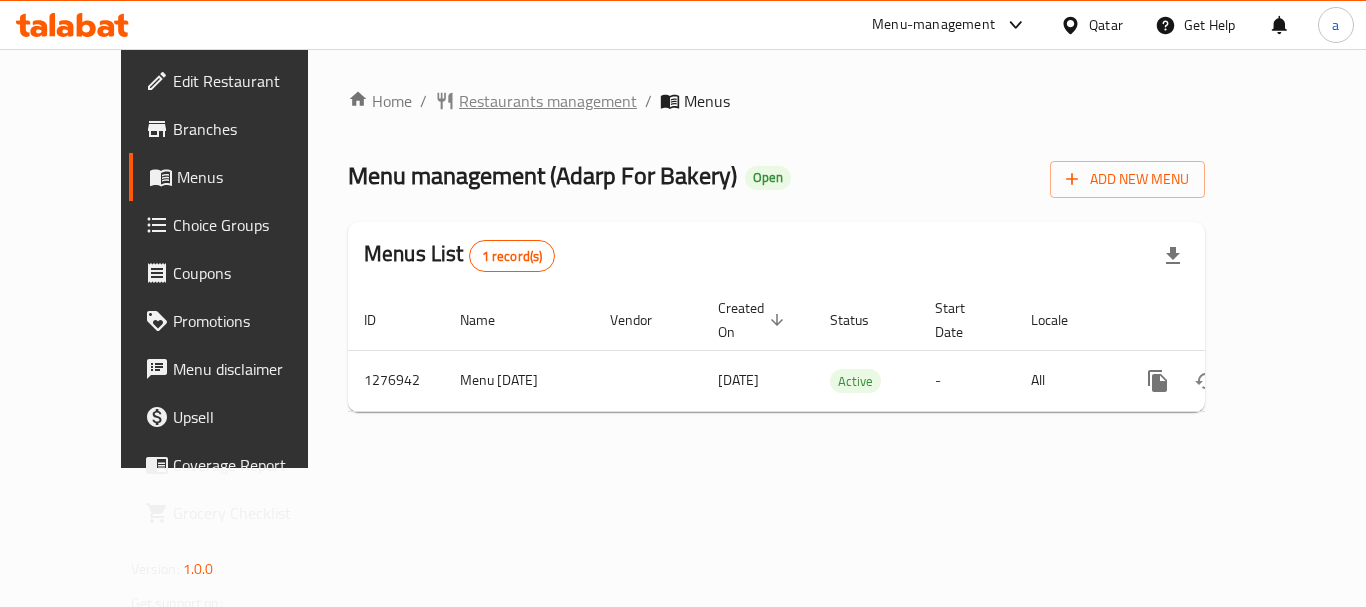 click on "Restaurants management" at bounding box center [548, 101] 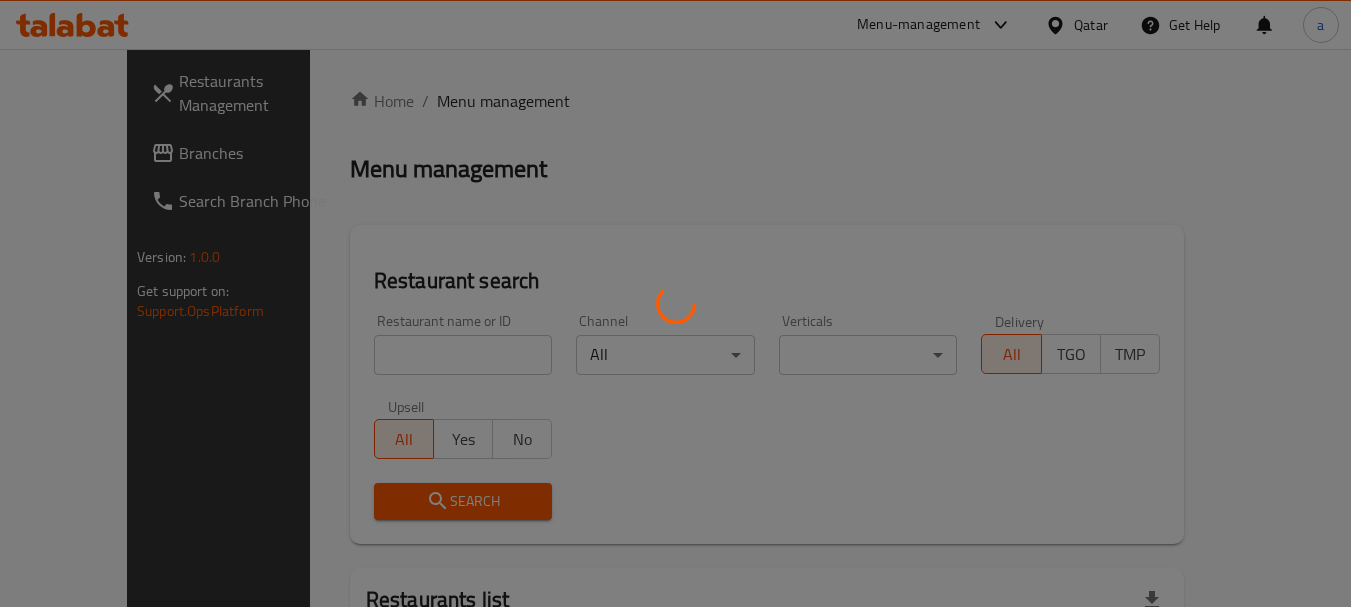 click at bounding box center [675, 303] 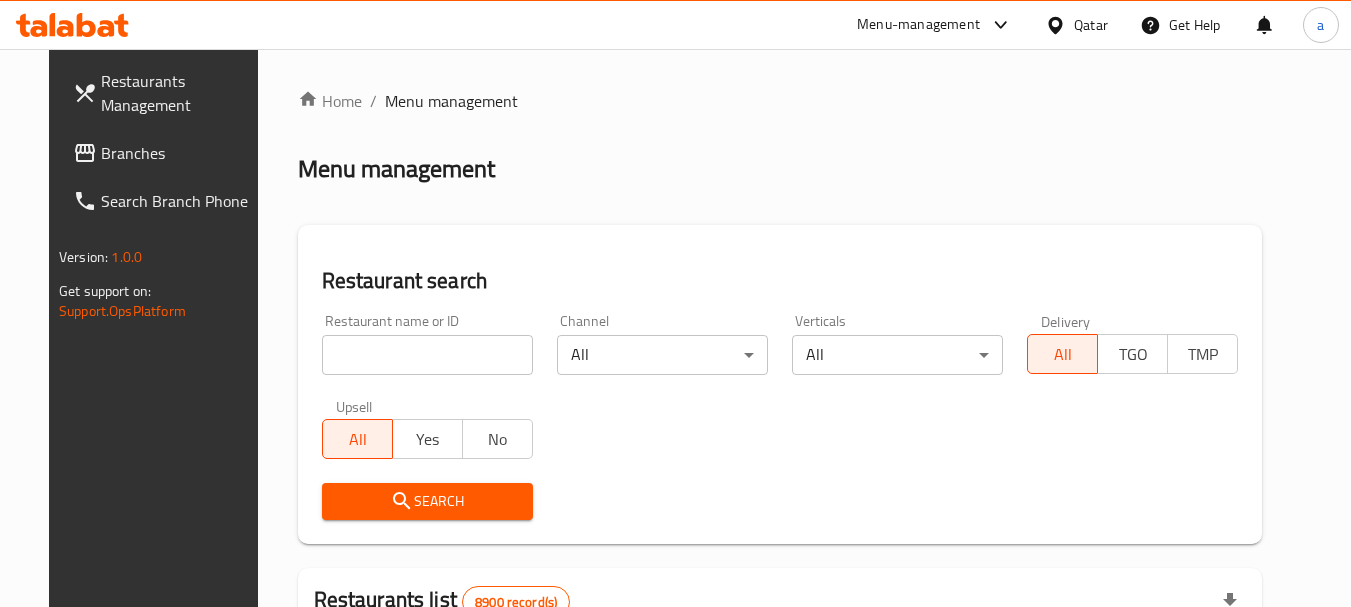 click at bounding box center (427, 355) 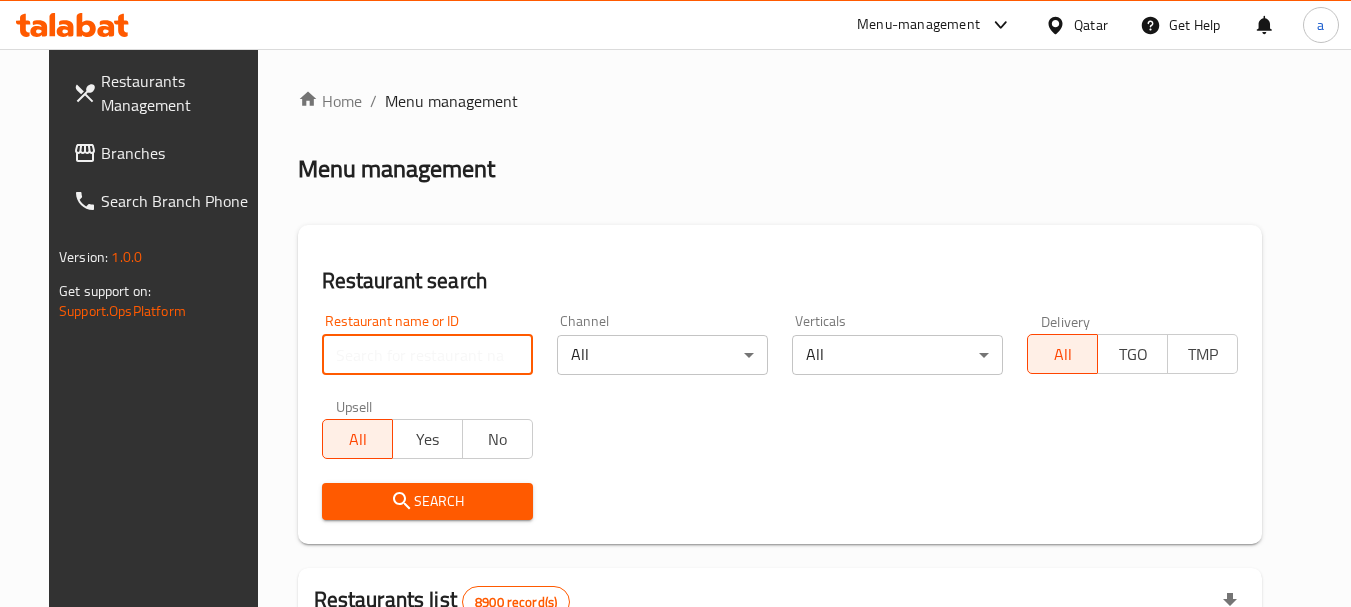 paste on "692220" 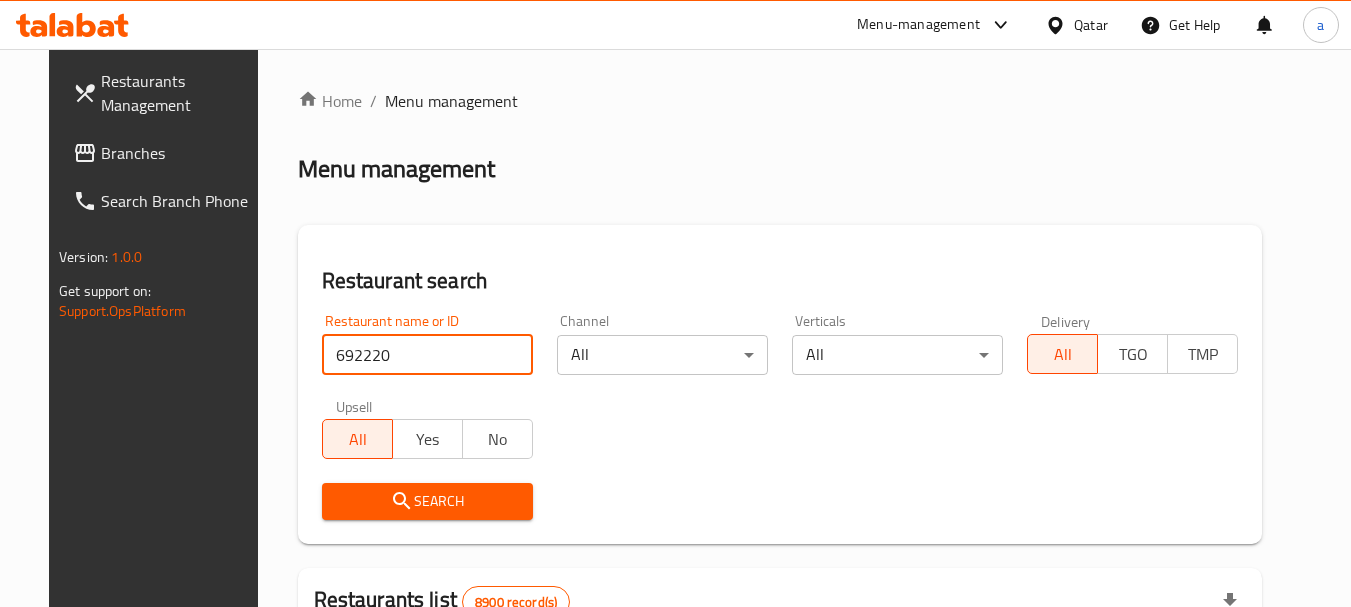 type on "692220" 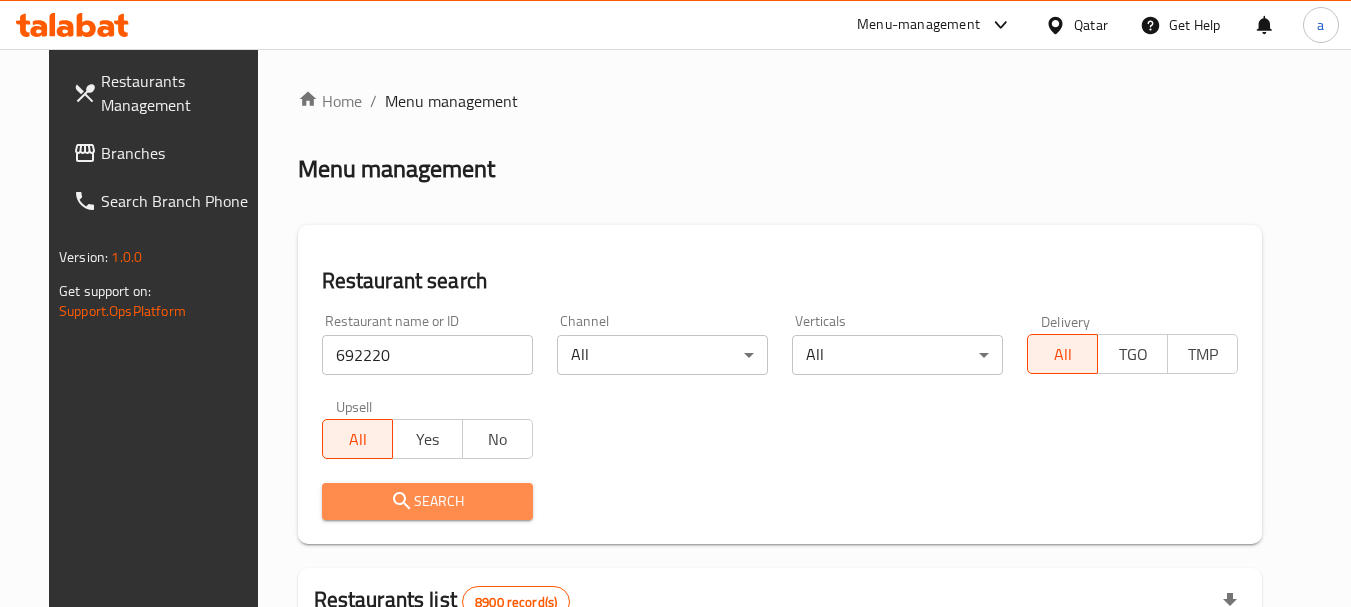 click on "Search" at bounding box center (427, 501) 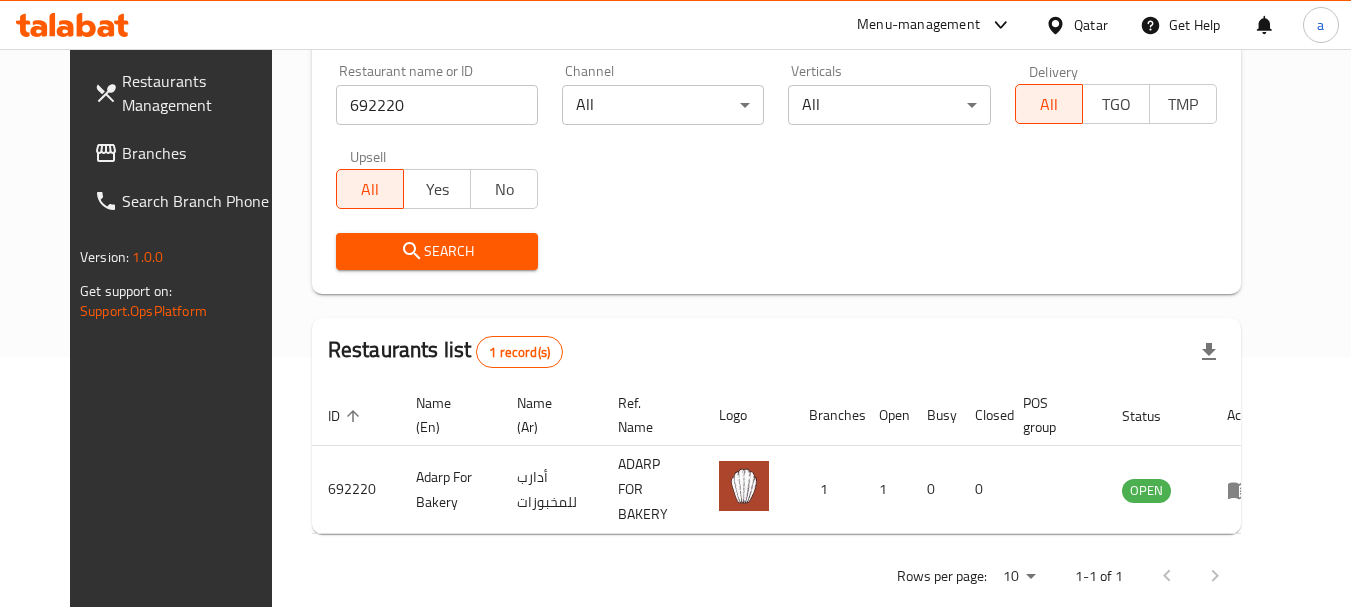 scroll, scrollTop: 268, scrollLeft: 0, axis: vertical 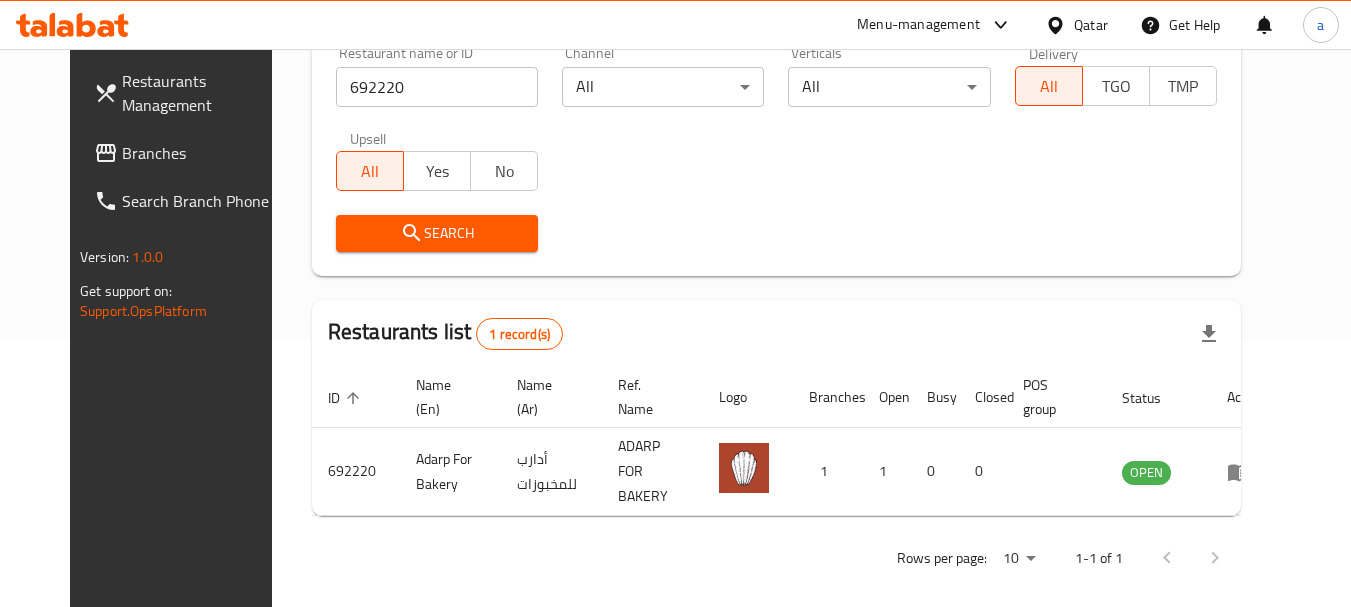 click on "Qatar" at bounding box center [1091, 25] 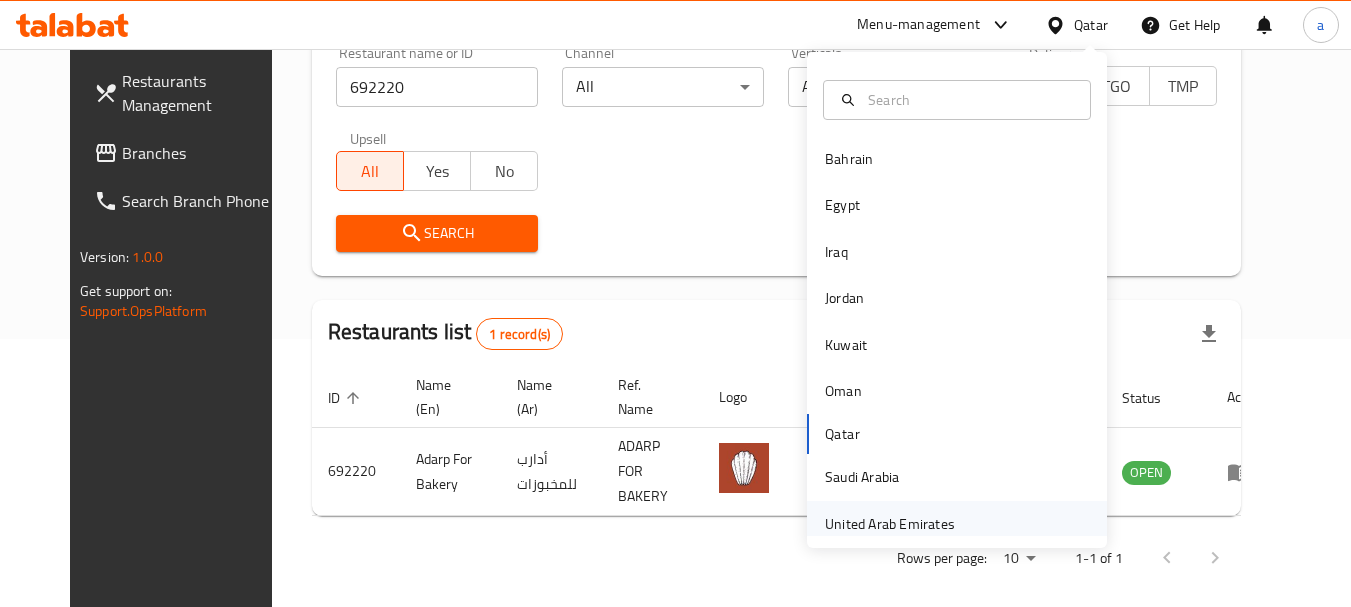 click on "United Arab Emirates" at bounding box center (890, 524) 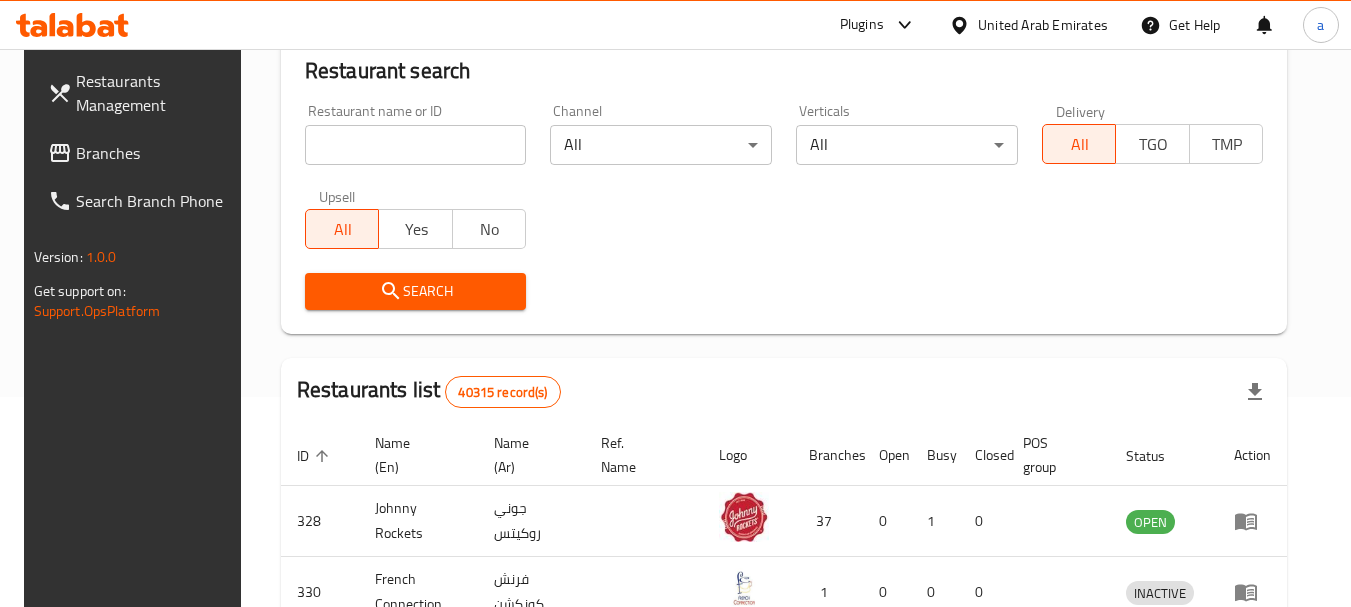 scroll, scrollTop: 268, scrollLeft: 0, axis: vertical 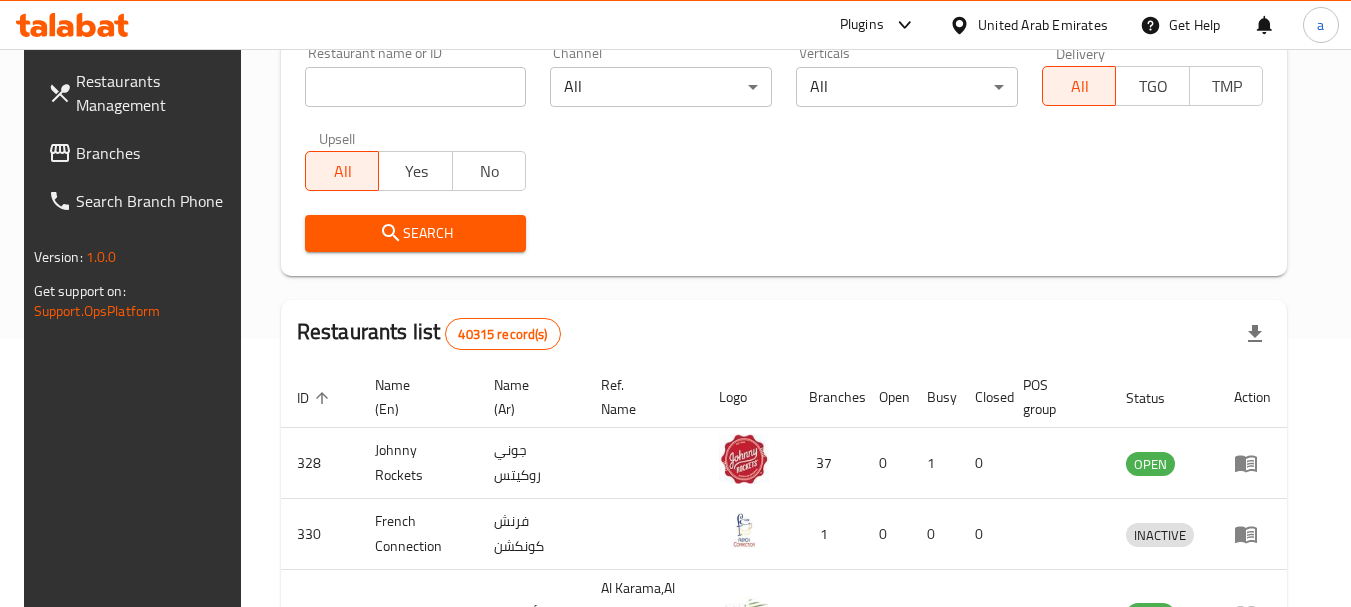 click at bounding box center [416, 87] 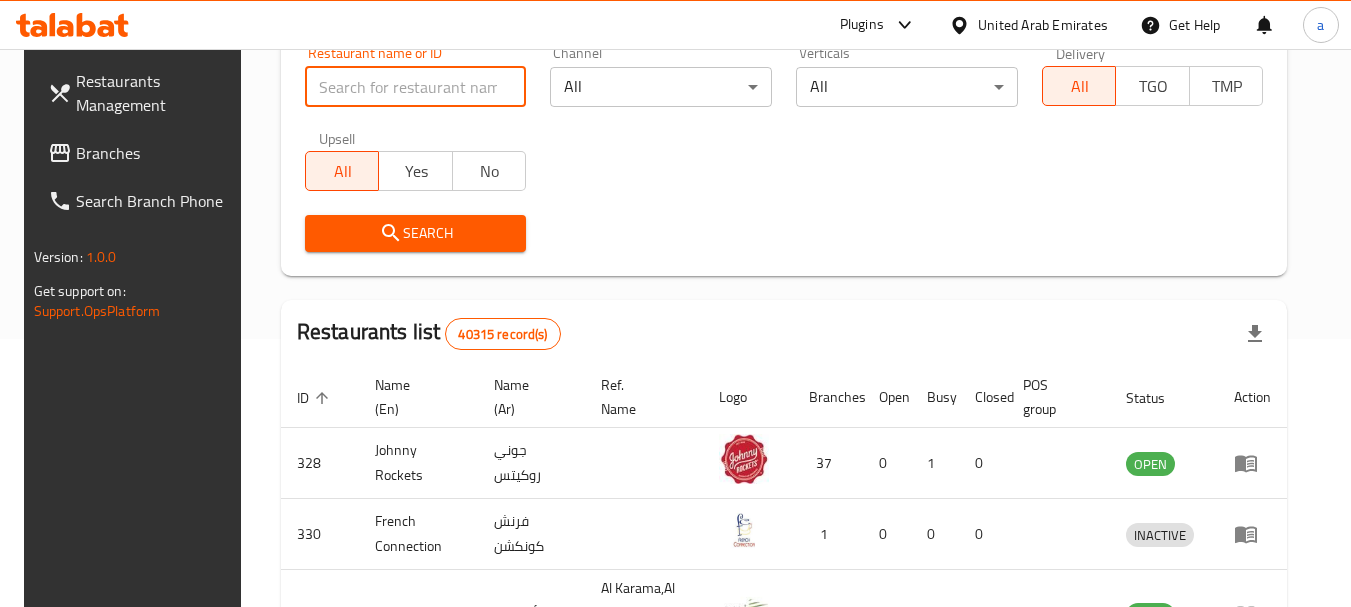 click on "Branches" at bounding box center (155, 153) 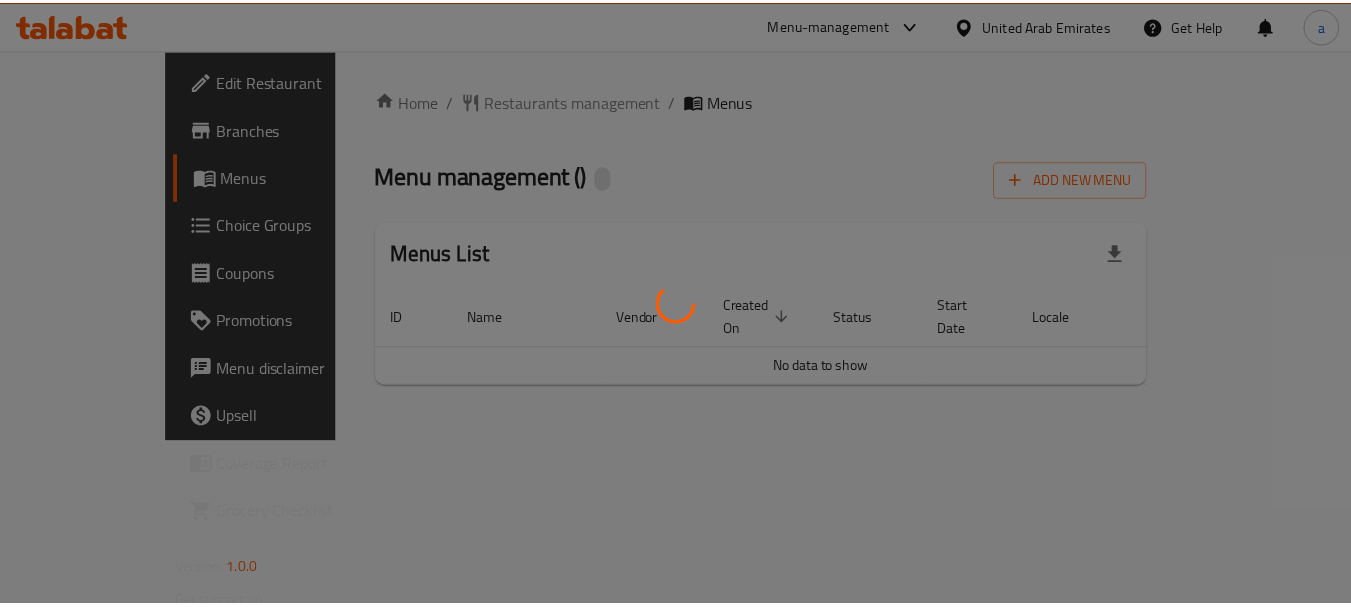 scroll, scrollTop: 0, scrollLeft: 0, axis: both 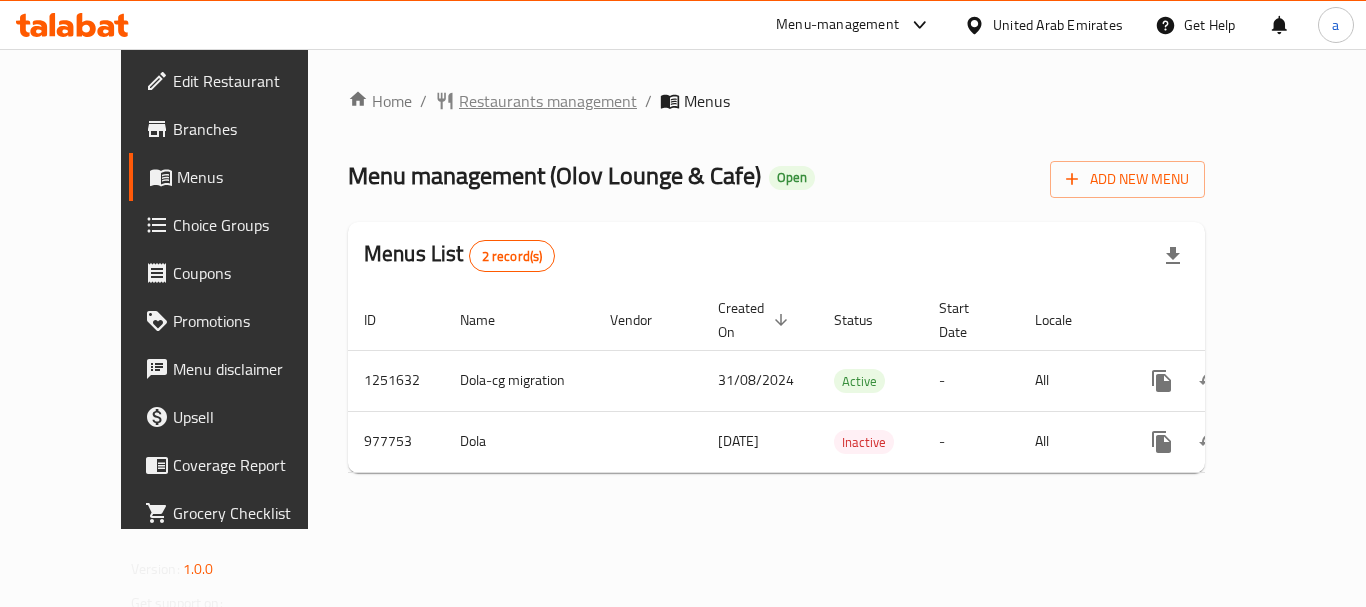 click on "Restaurants management" at bounding box center (548, 101) 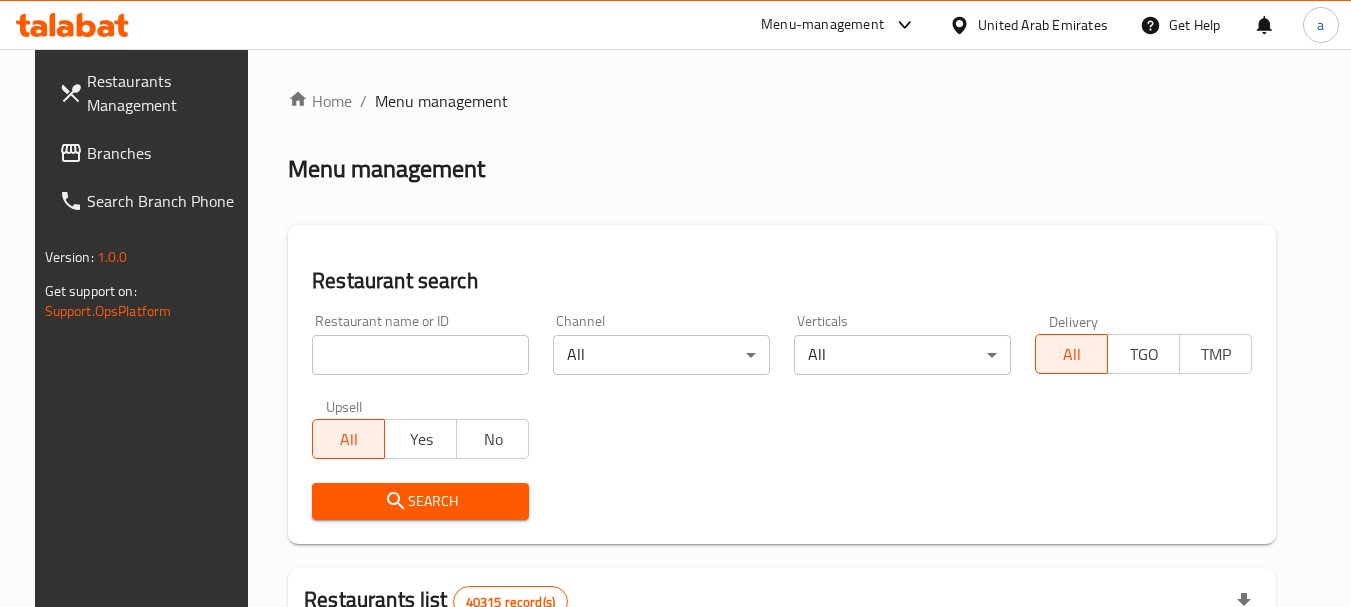 click at bounding box center [420, 355] 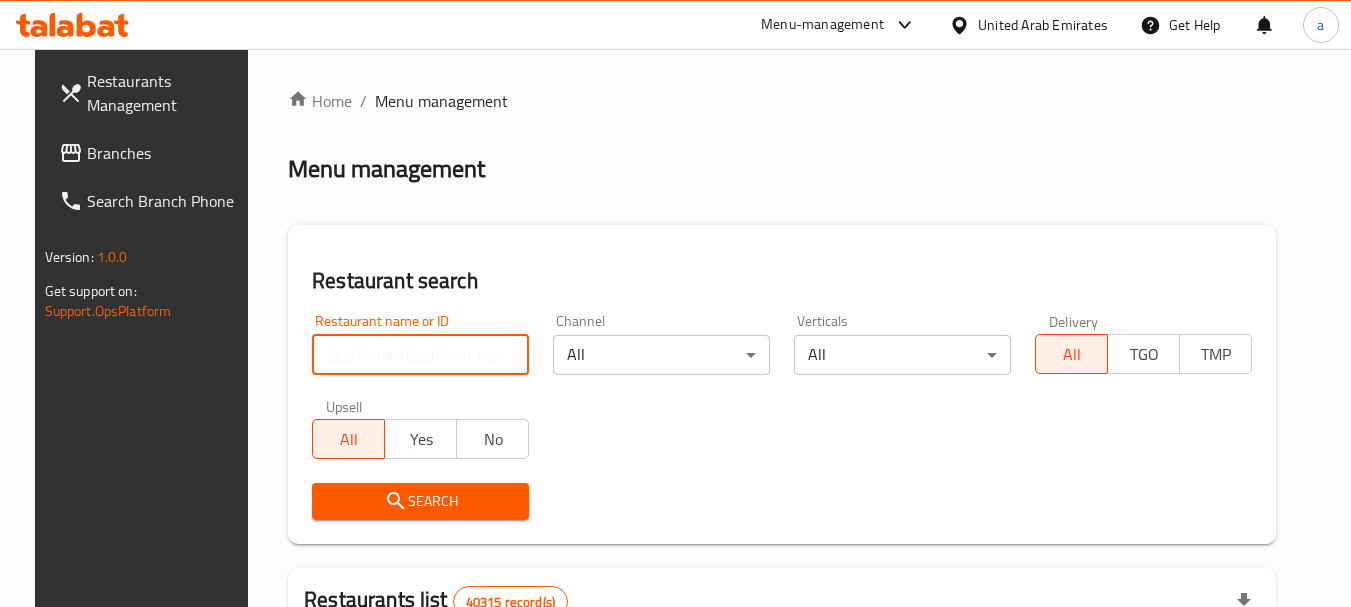 paste on "660060" 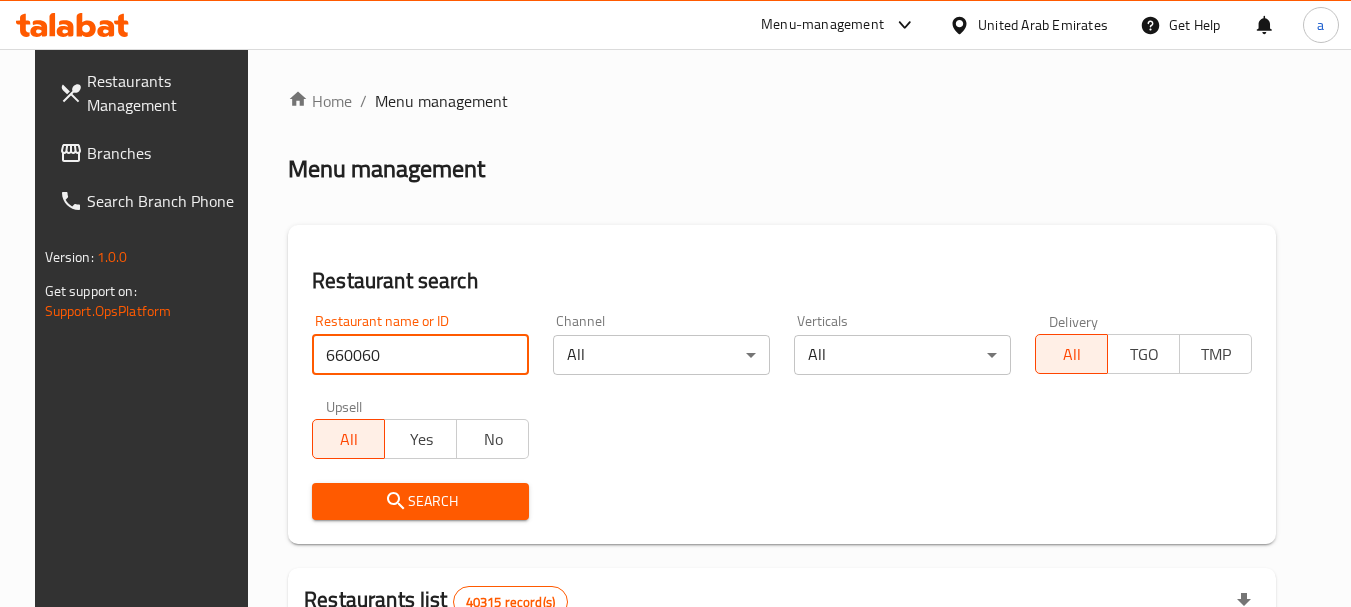 type on "660060" 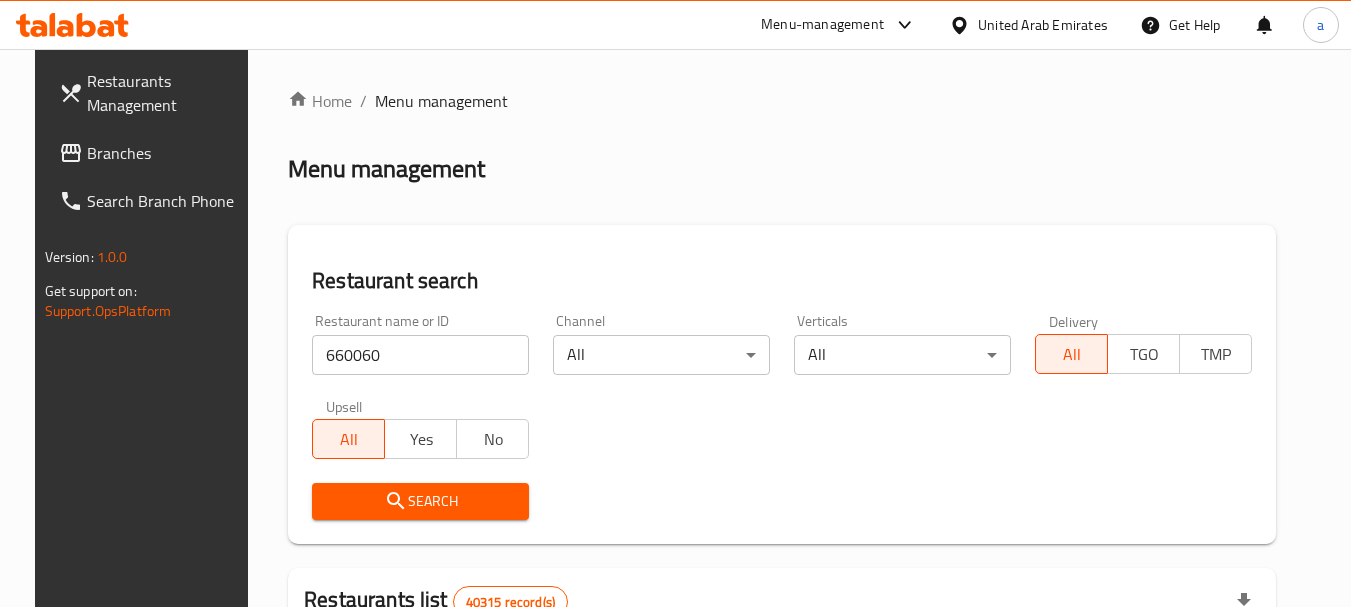 click on "Search" at bounding box center [420, 501] 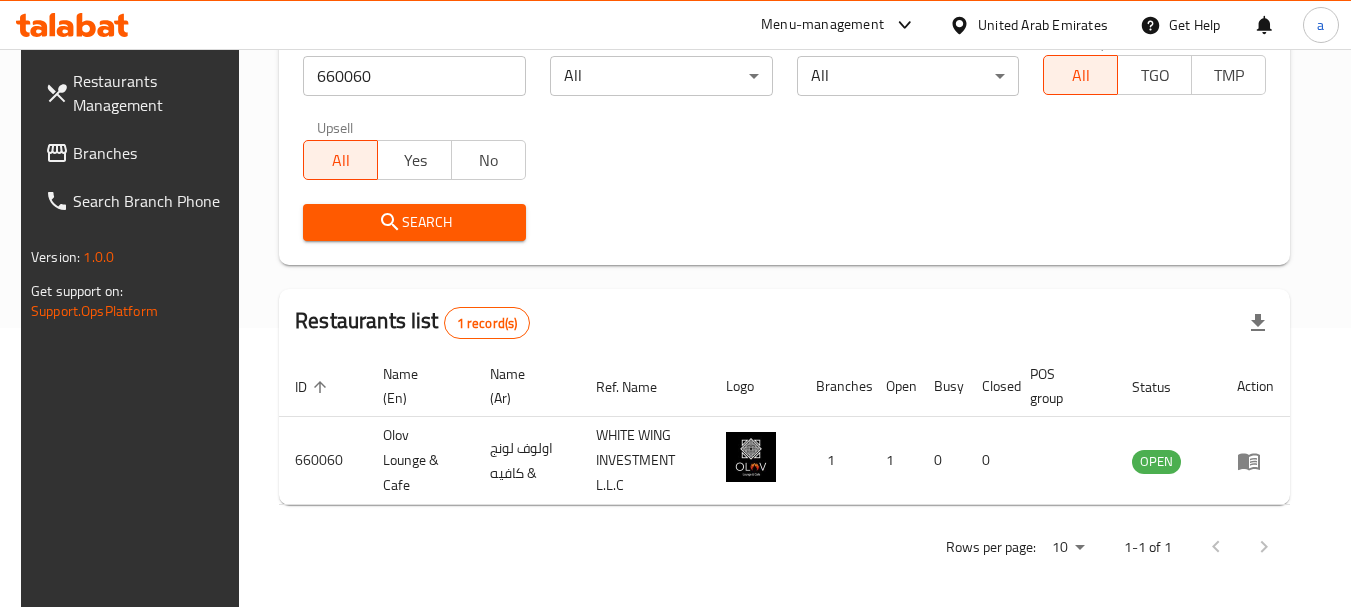 scroll, scrollTop: 285, scrollLeft: 0, axis: vertical 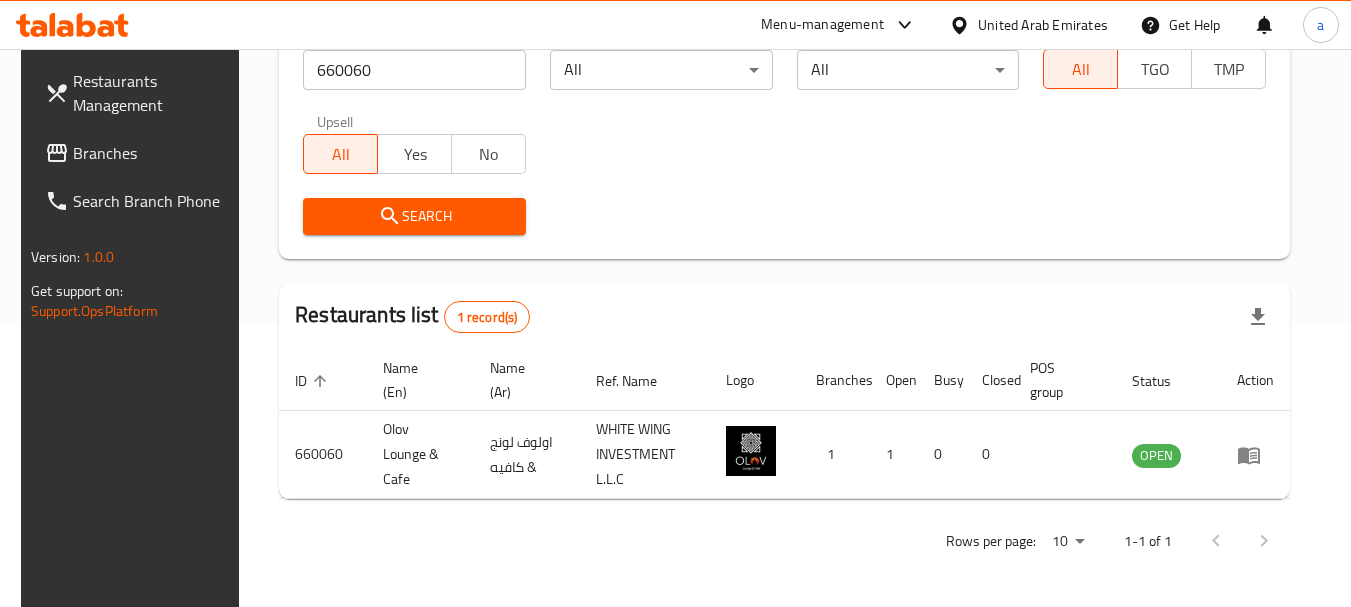 click on "Branches" at bounding box center [152, 153] 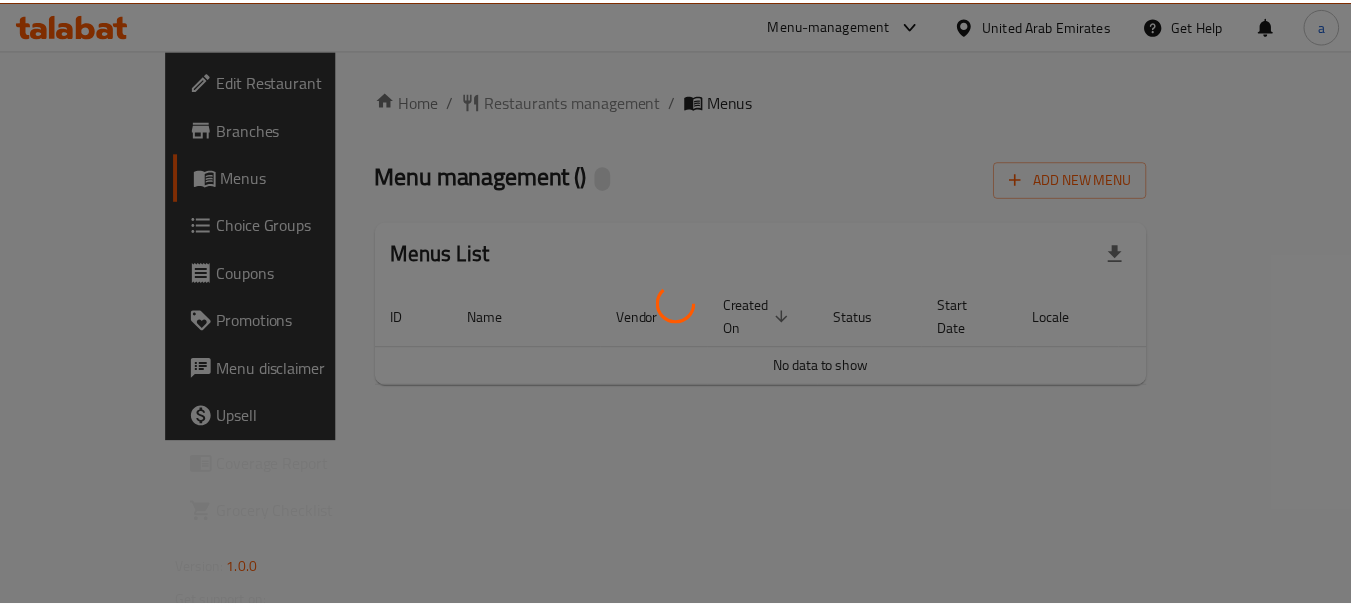 scroll, scrollTop: 0, scrollLeft: 0, axis: both 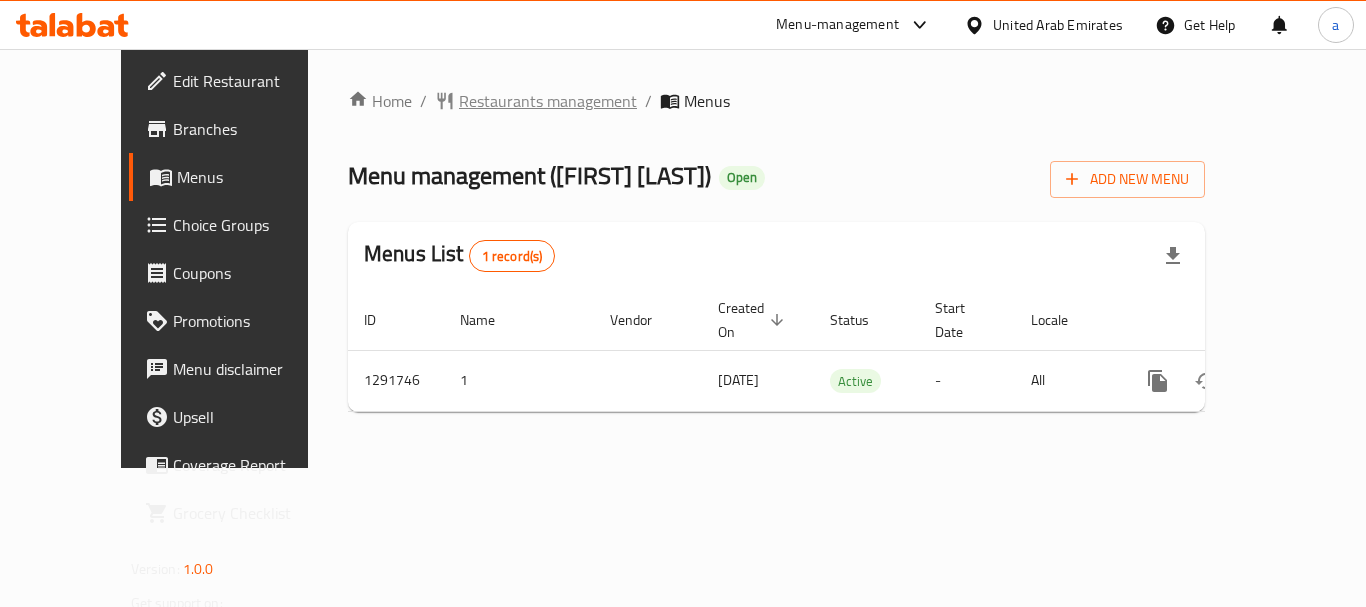 click on "Restaurants management" at bounding box center [548, 101] 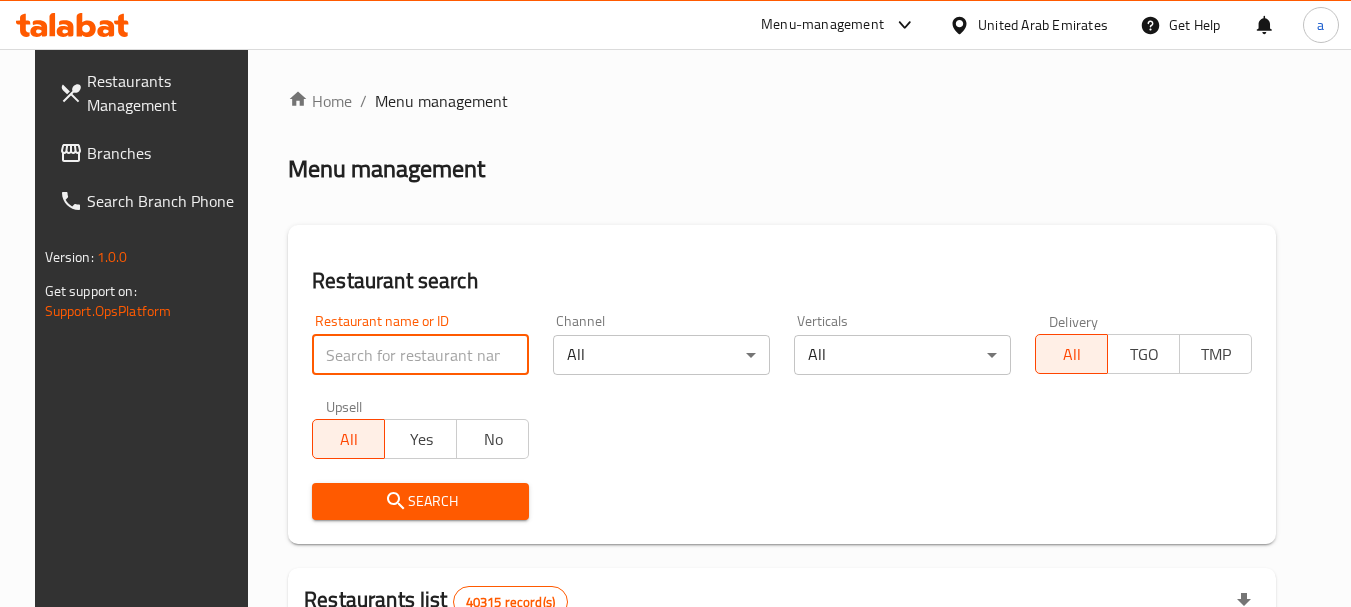 click at bounding box center (420, 355) 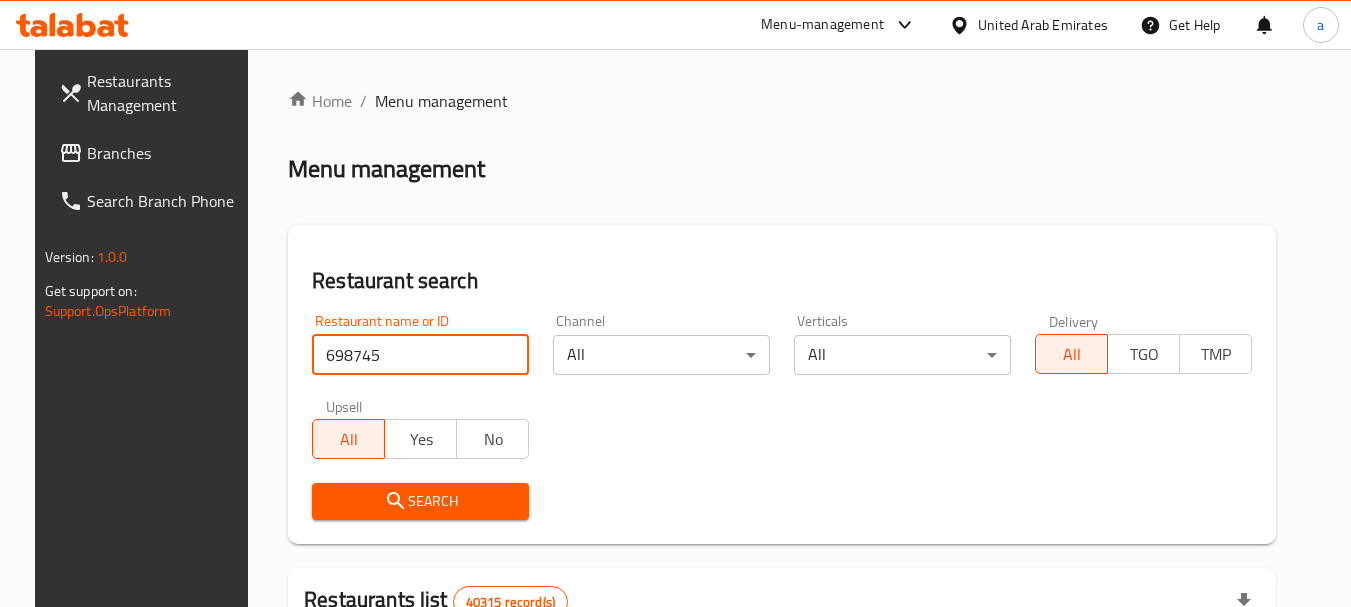 type on "698745" 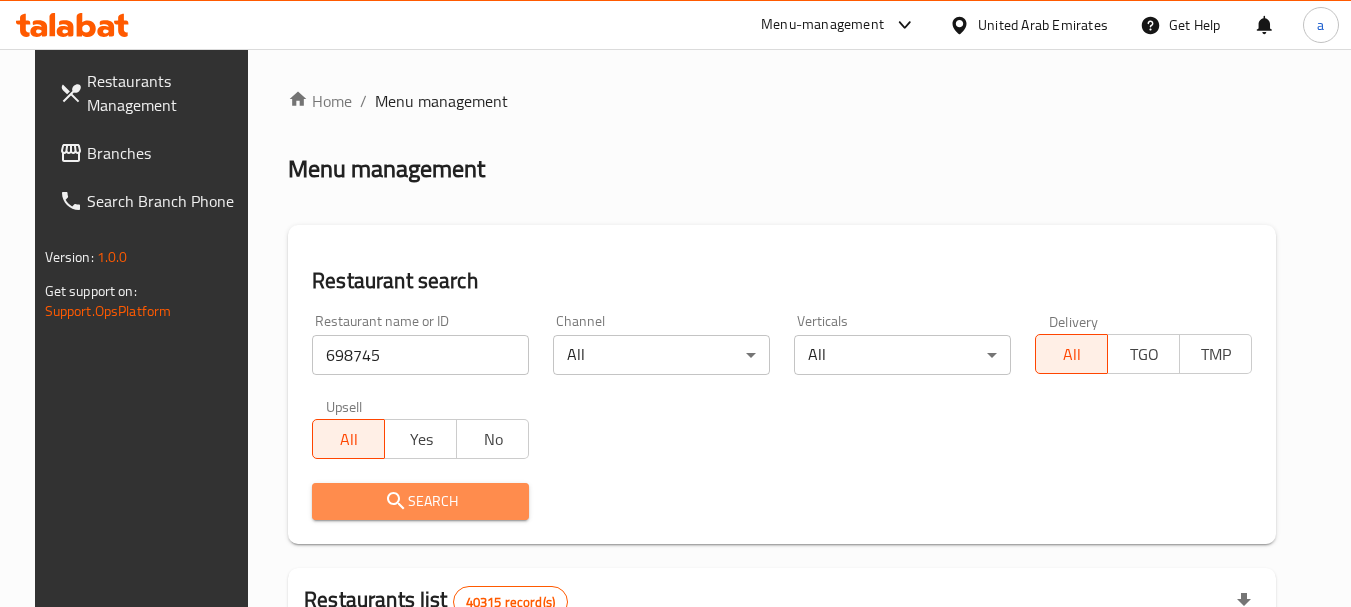 click on "Search" at bounding box center (420, 501) 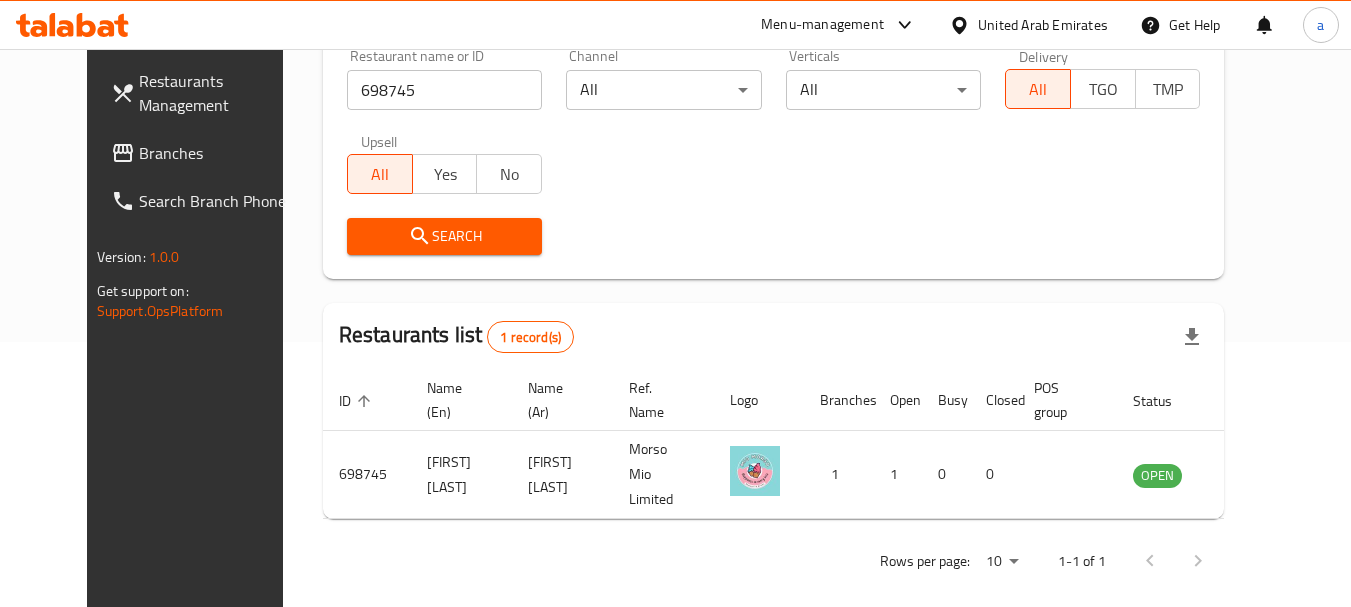 scroll, scrollTop: 268, scrollLeft: 0, axis: vertical 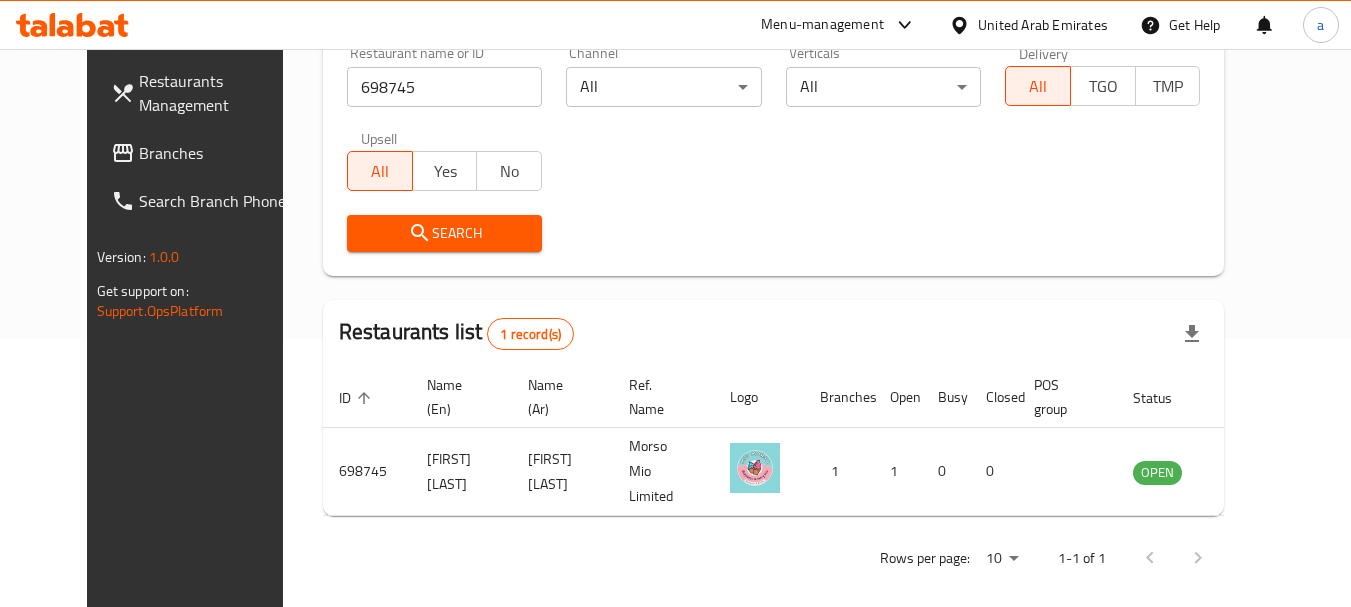click on "United Arab Emirates" at bounding box center [1043, 25] 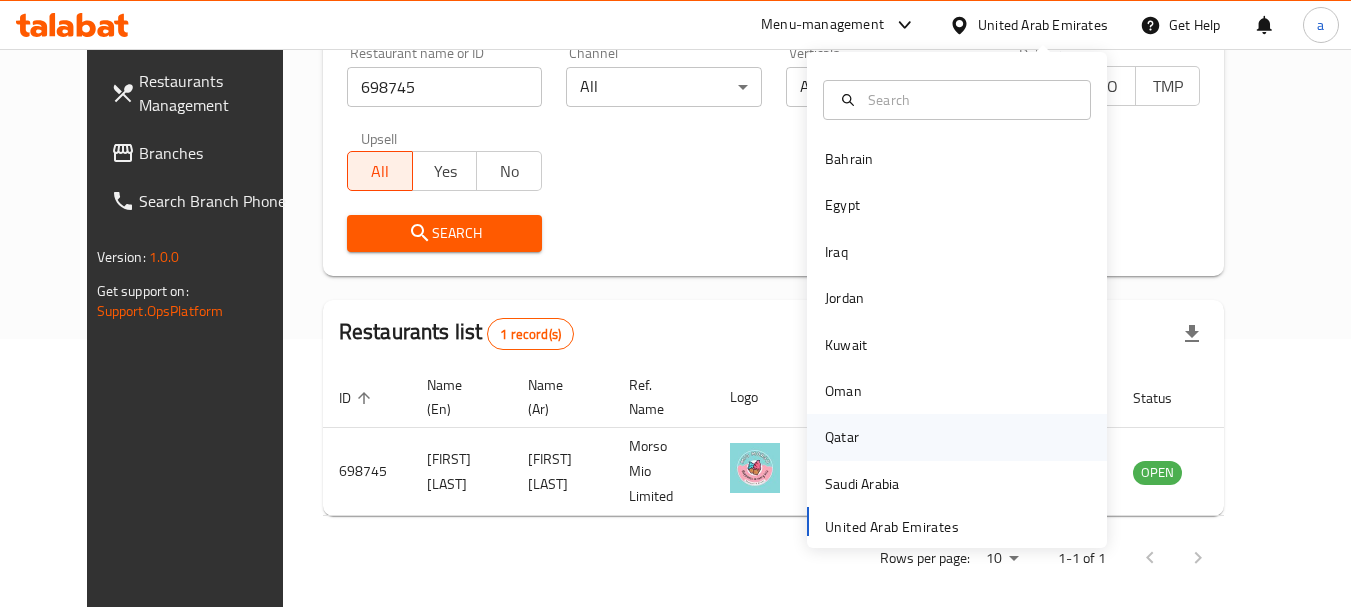 click on "Qatar" at bounding box center (842, 437) 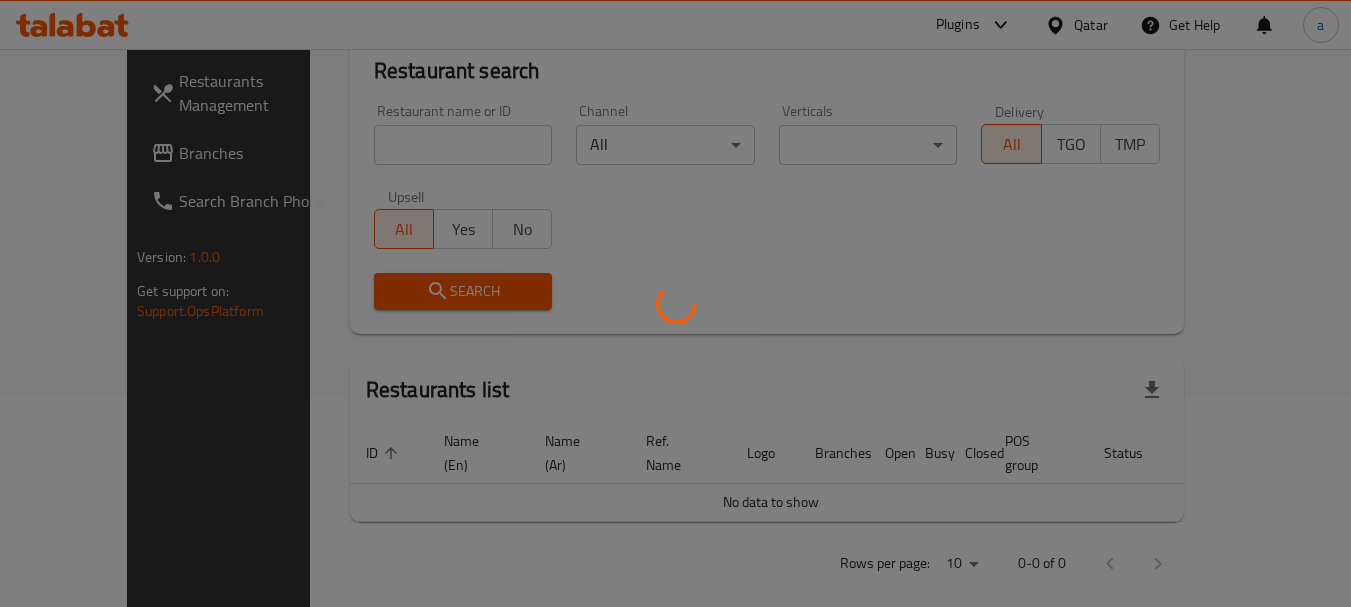 scroll, scrollTop: 268, scrollLeft: 0, axis: vertical 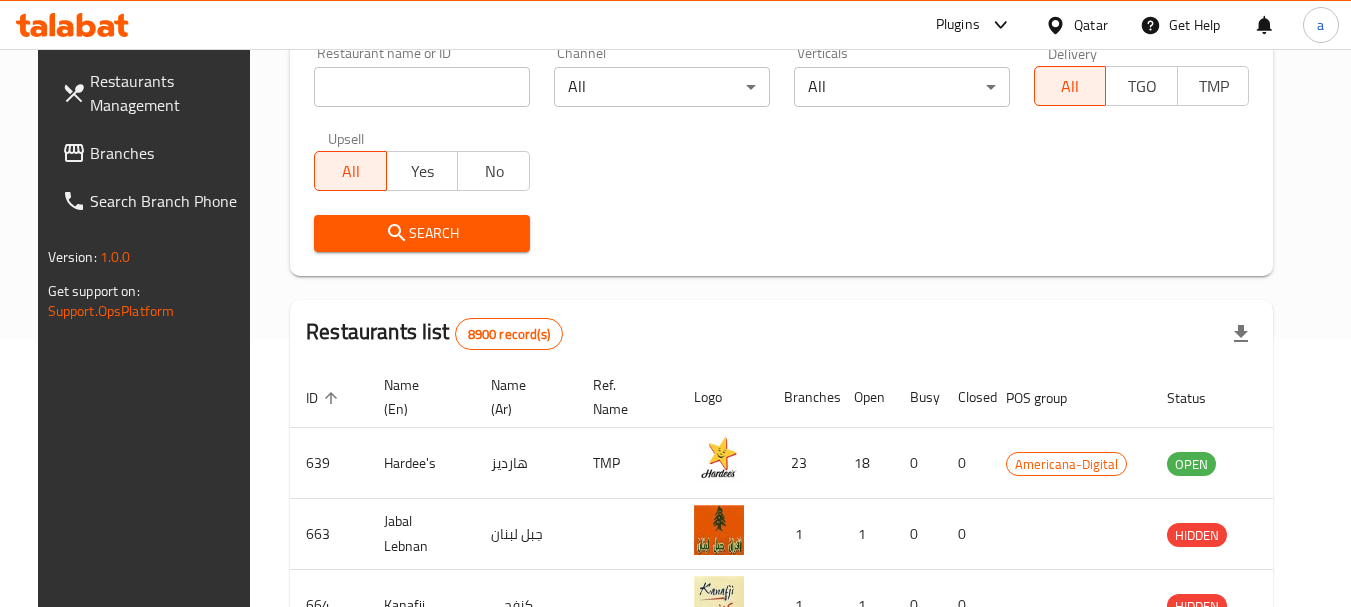 click on "Branches" at bounding box center (169, 153) 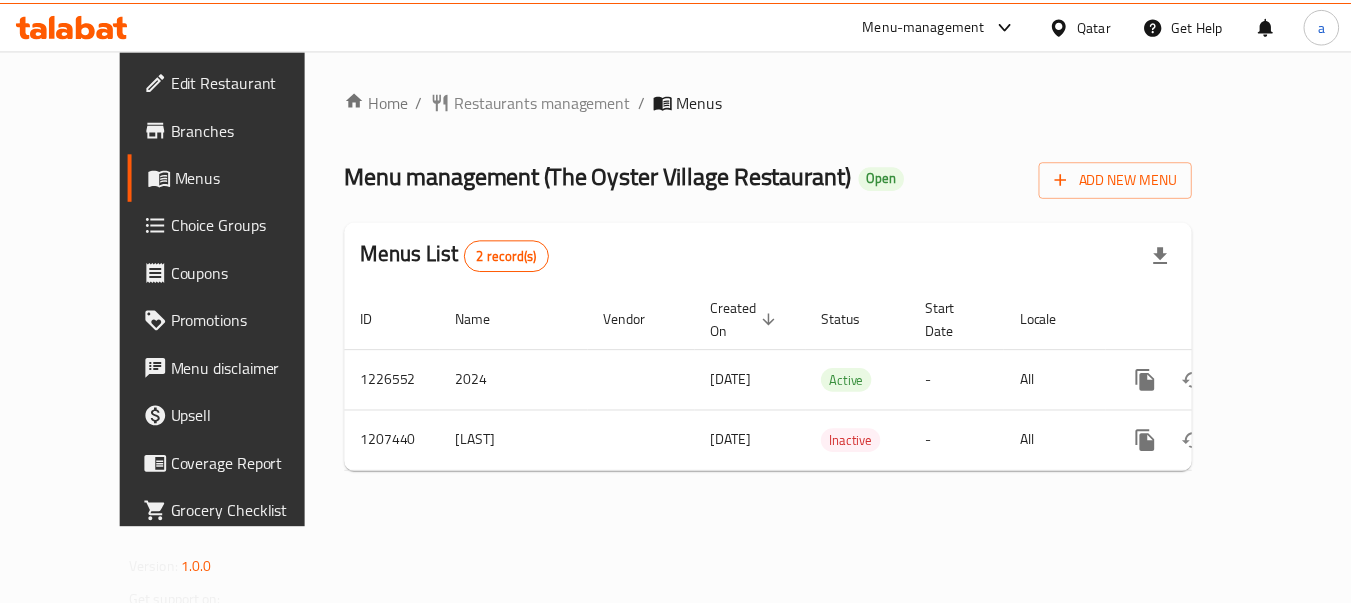 scroll, scrollTop: 0, scrollLeft: 0, axis: both 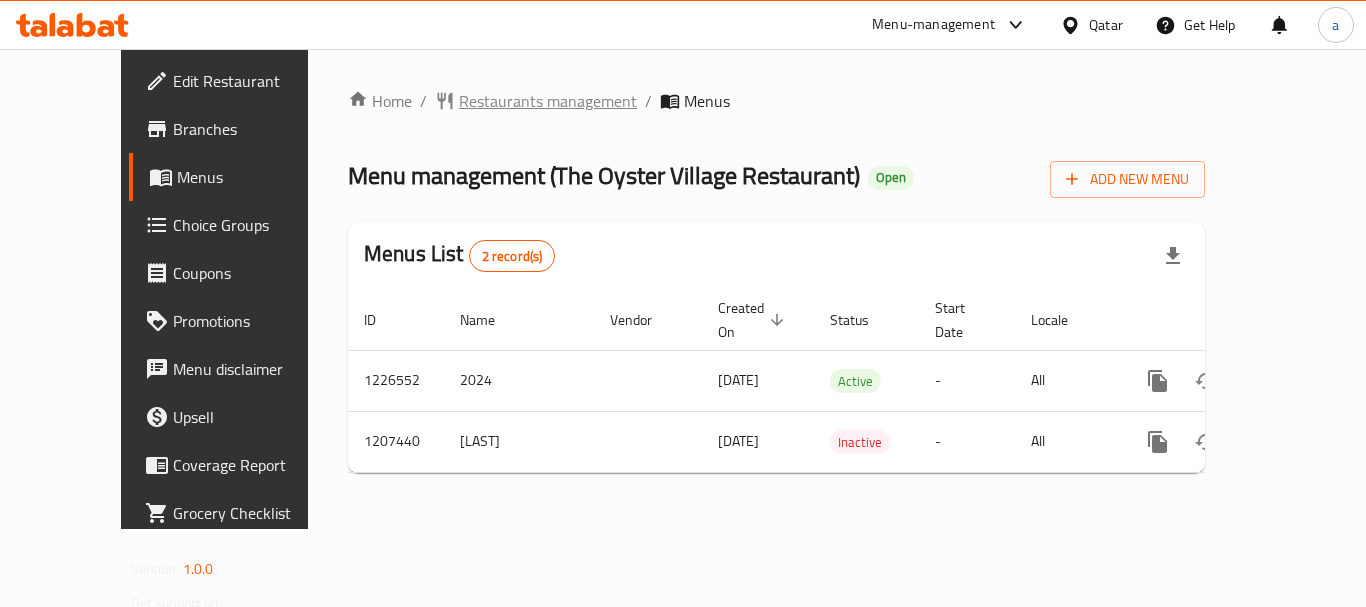 click on "Restaurants management" at bounding box center [548, 101] 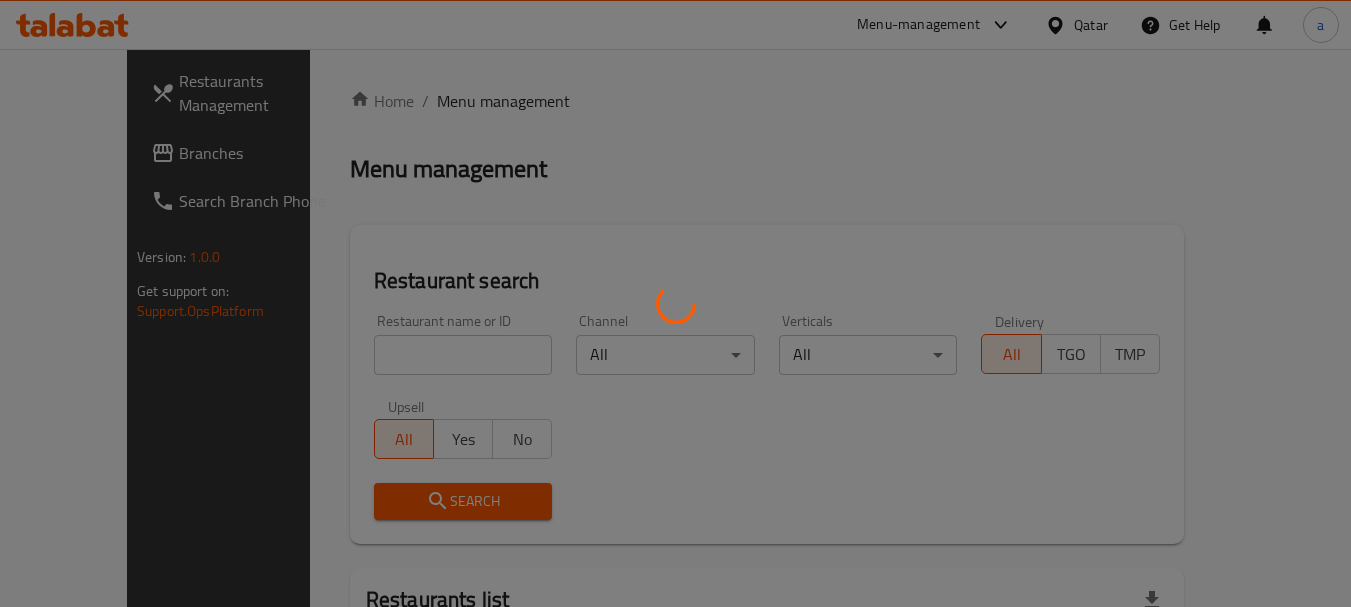 click at bounding box center (675, 303) 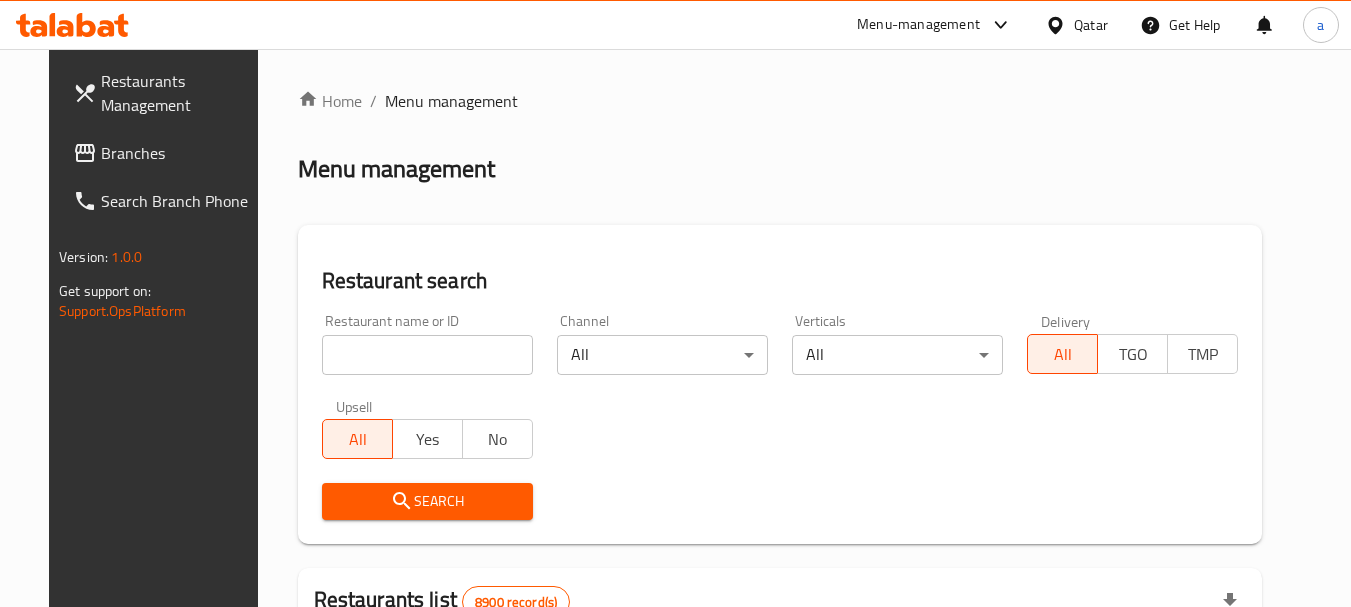 click at bounding box center [427, 355] 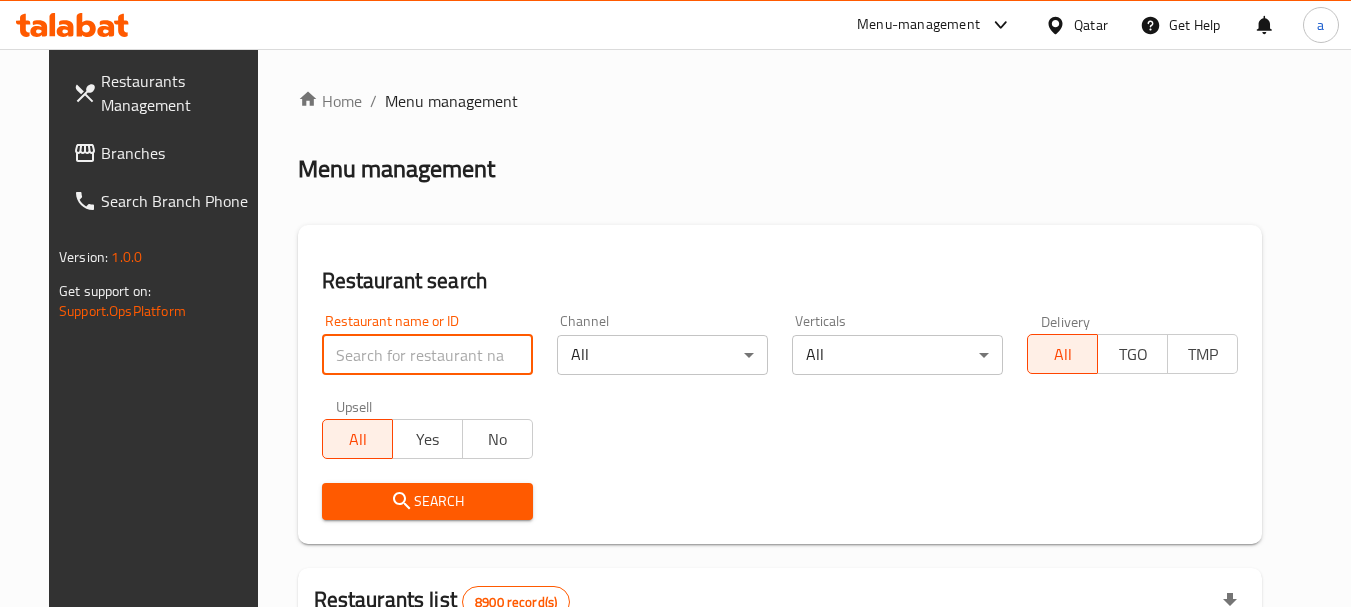 paste on "670708" 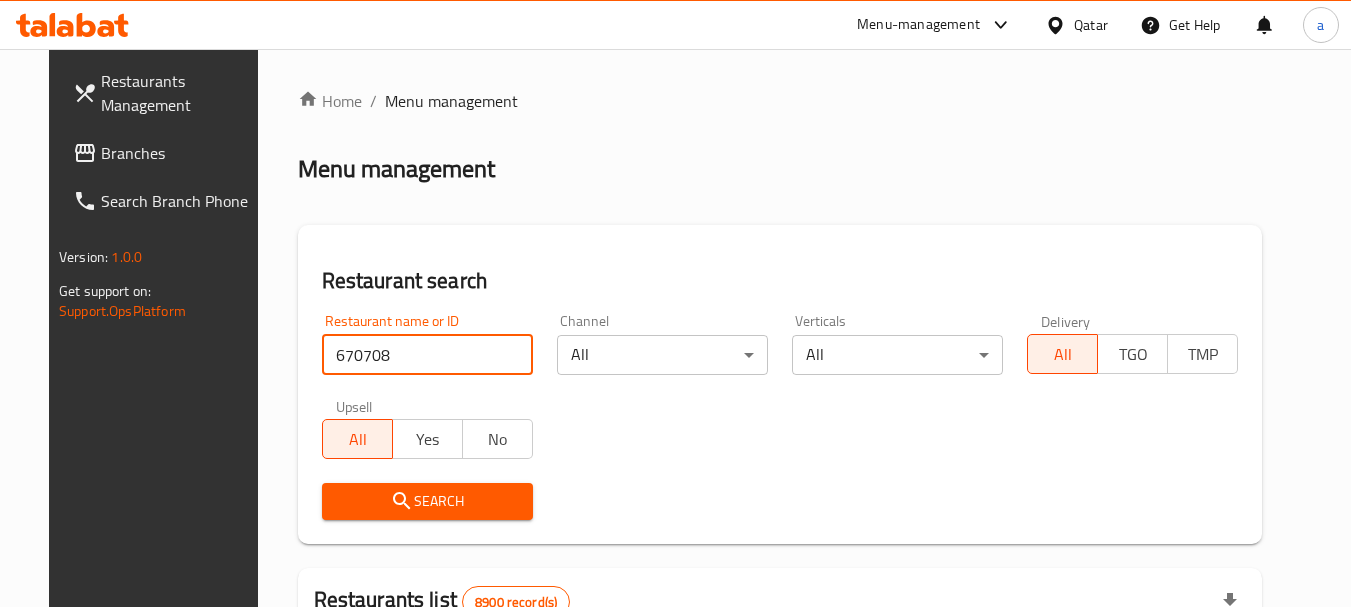 type on "670708" 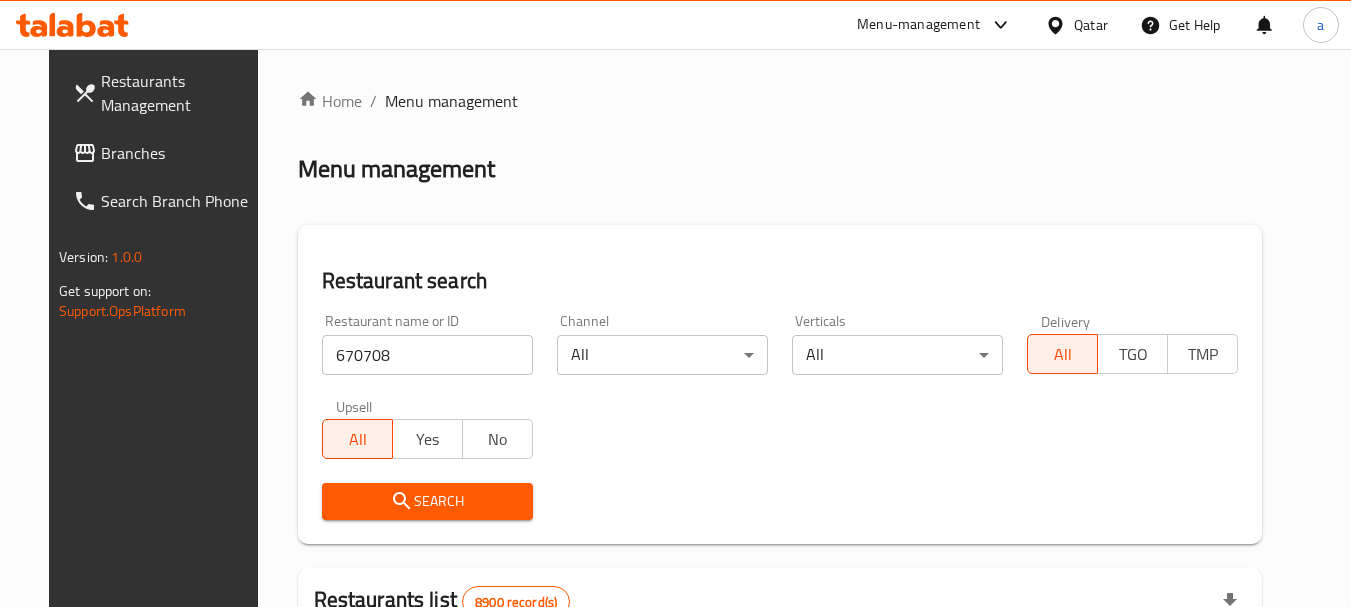 click on "Search" at bounding box center [427, 501] 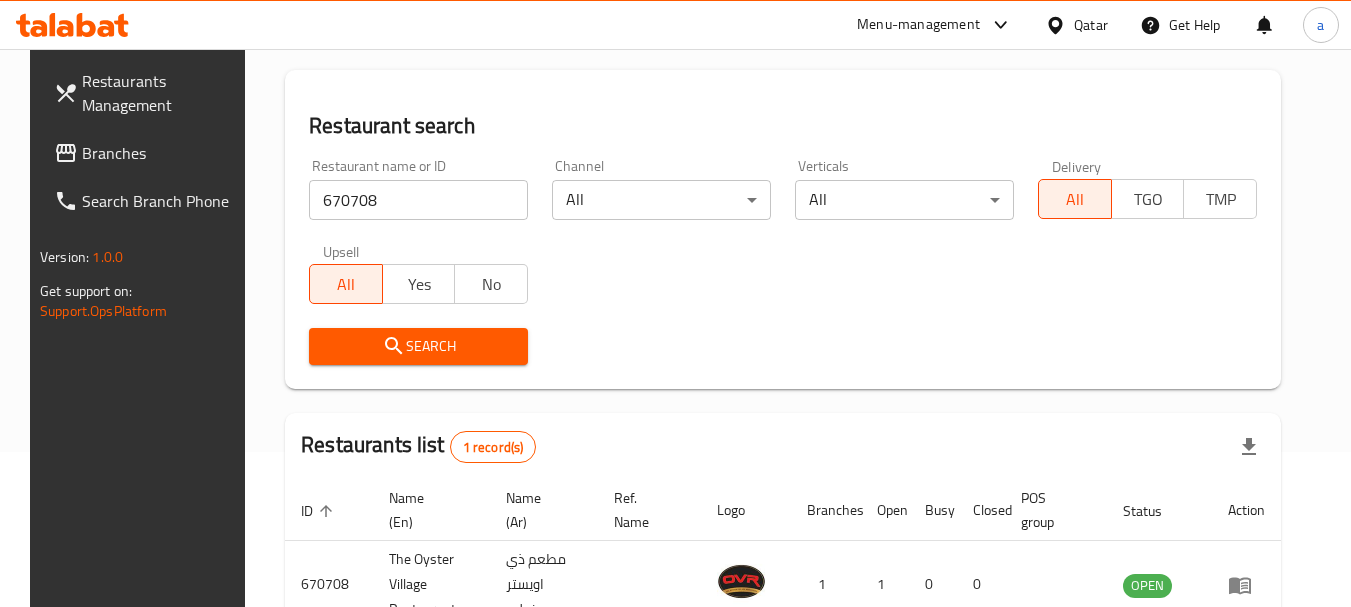 scroll, scrollTop: 285, scrollLeft: 0, axis: vertical 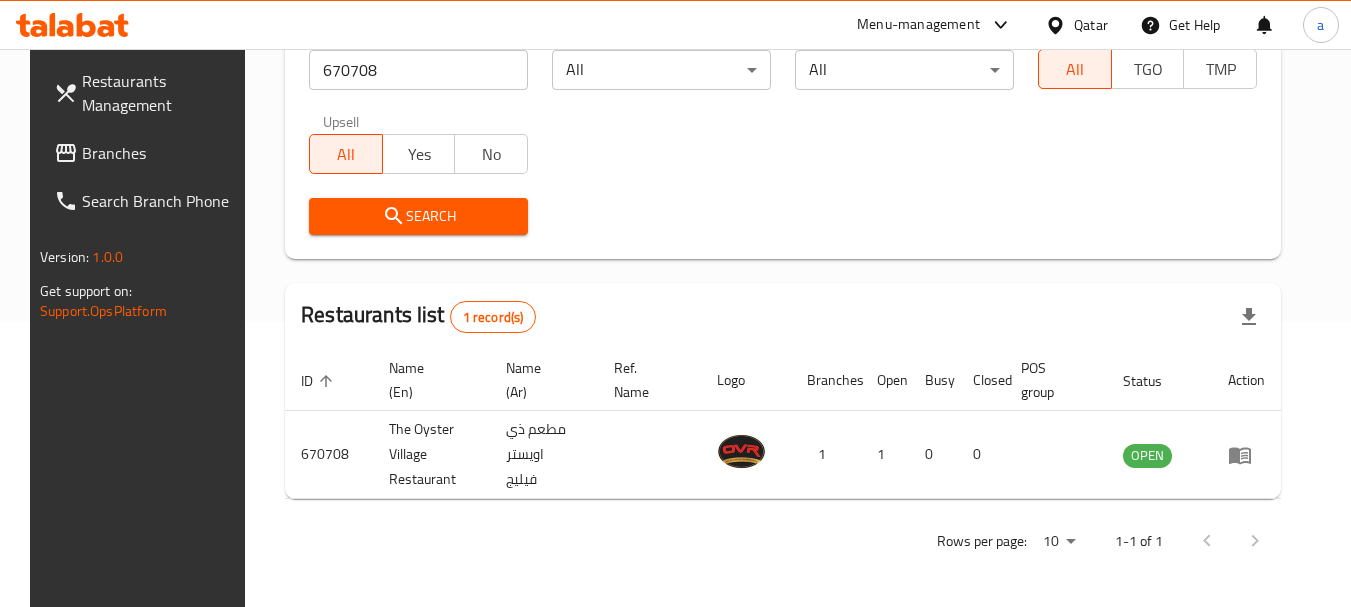 click on "Qatar" at bounding box center [1091, 25] 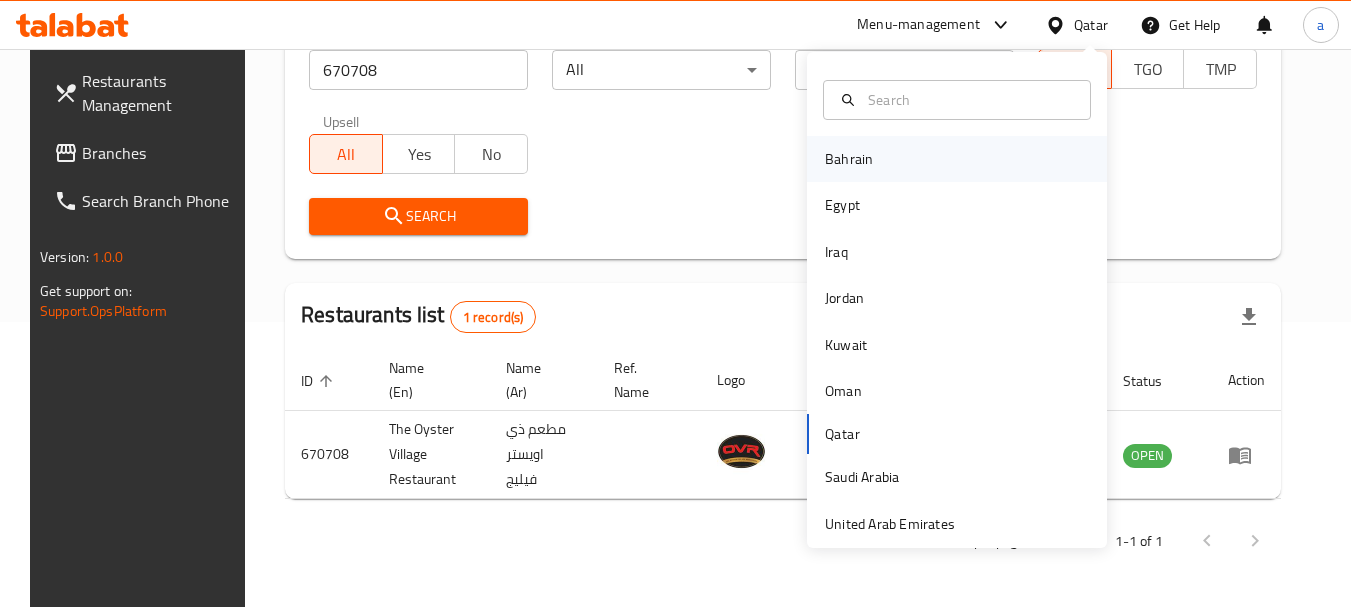 click on "Bahrain" at bounding box center (849, 159) 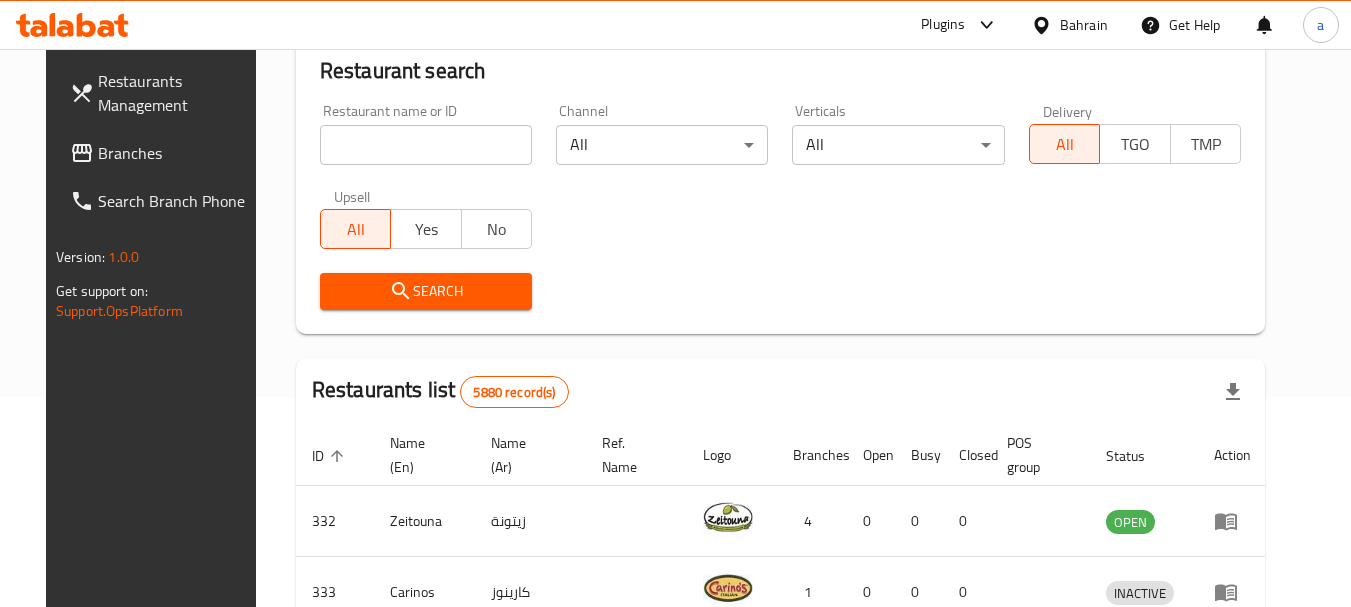 scroll, scrollTop: 285, scrollLeft: 0, axis: vertical 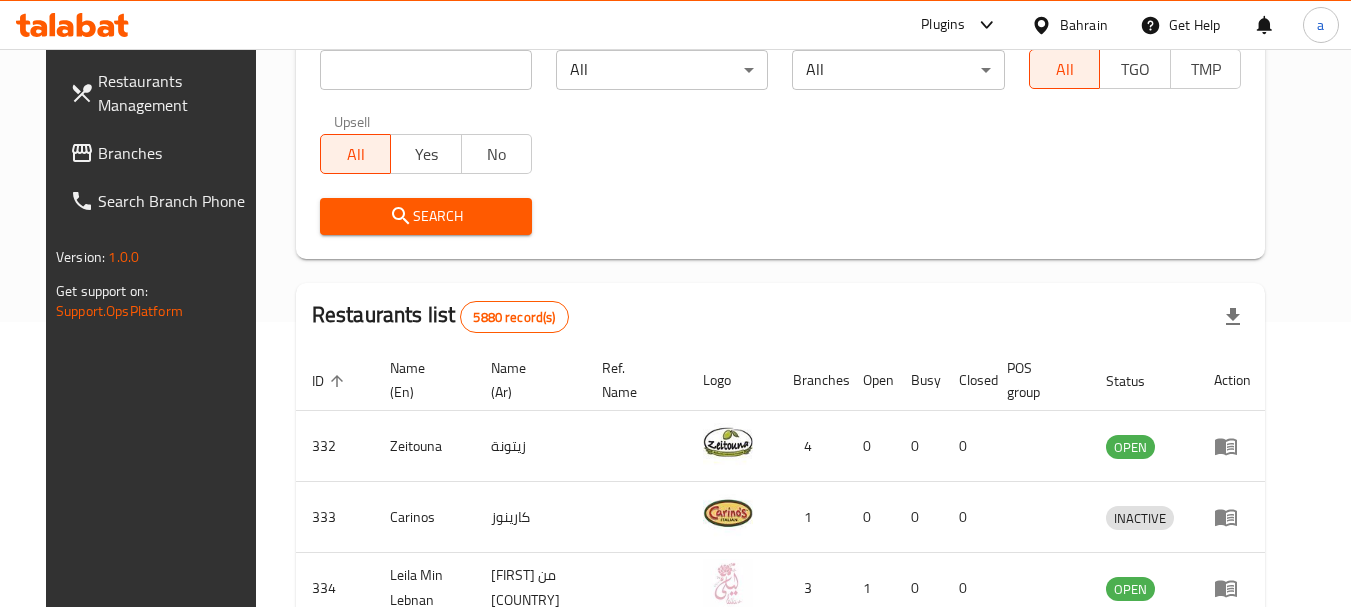 click on "Branches" at bounding box center [177, 153] 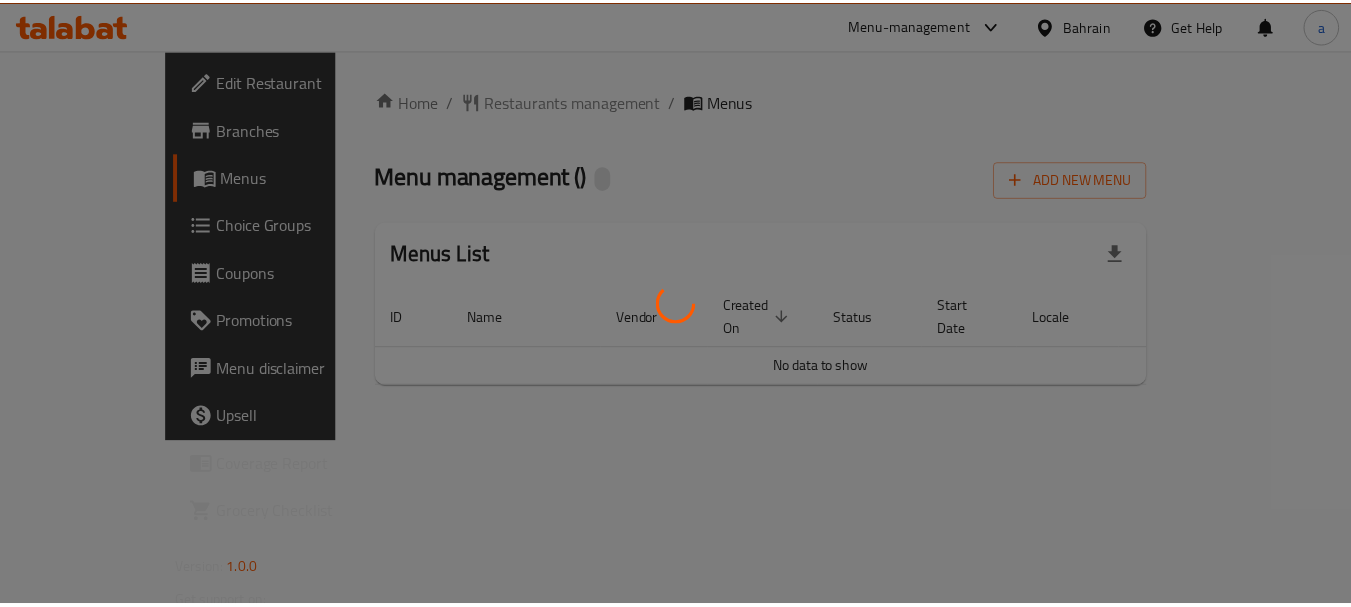 scroll, scrollTop: 0, scrollLeft: 0, axis: both 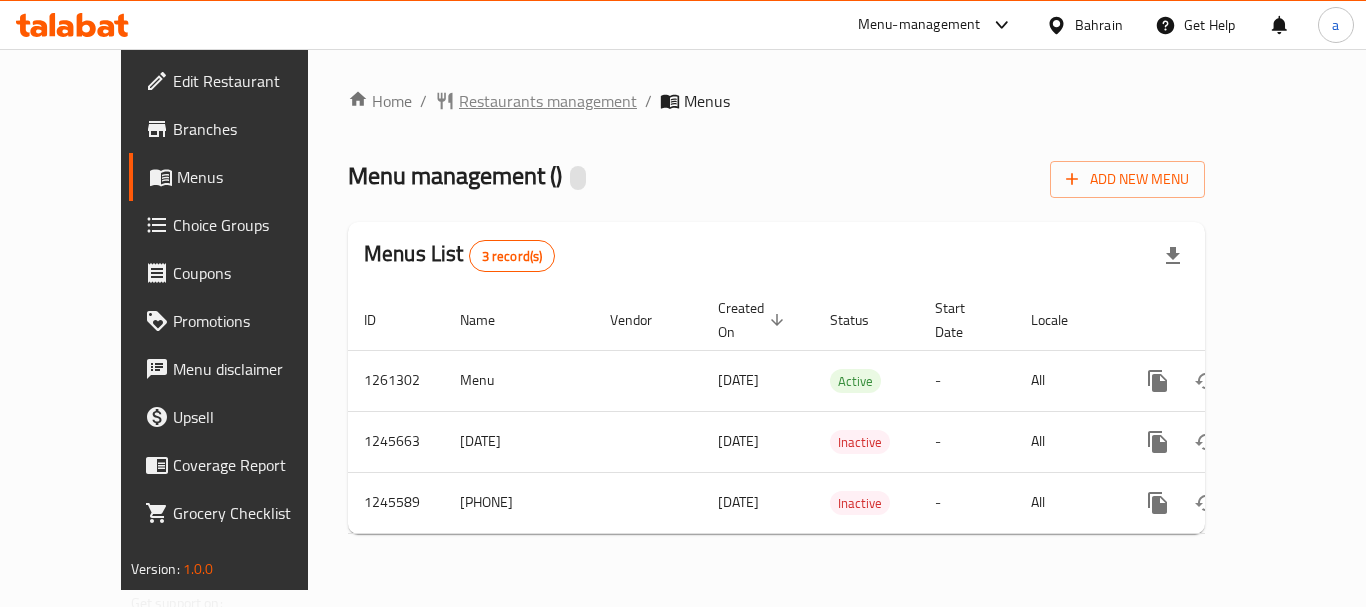 click on "Restaurants management" at bounding box center [548, 101] 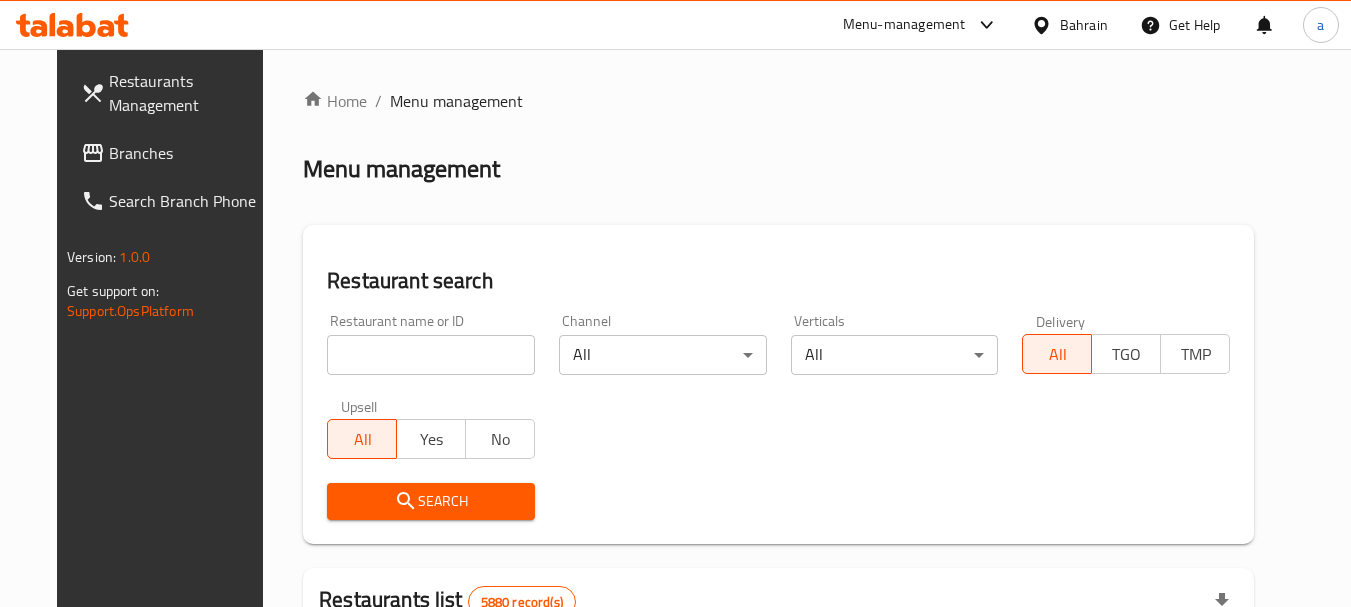 click at bounding box center [431, 355] 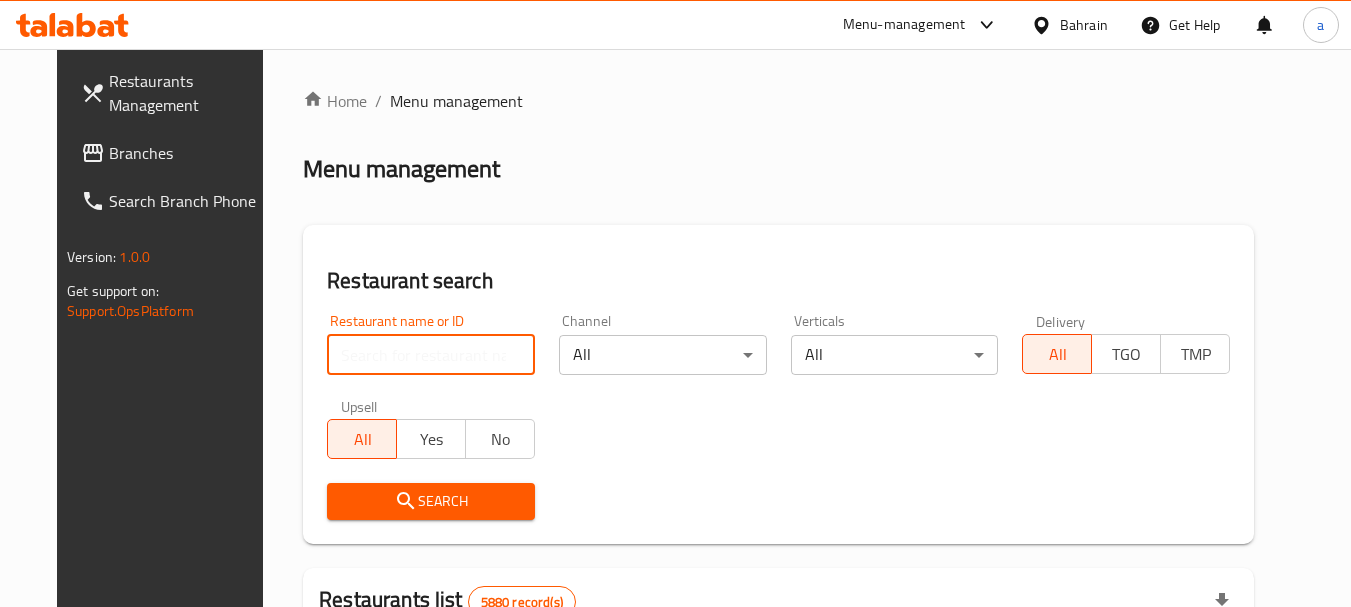 paste on "682659" 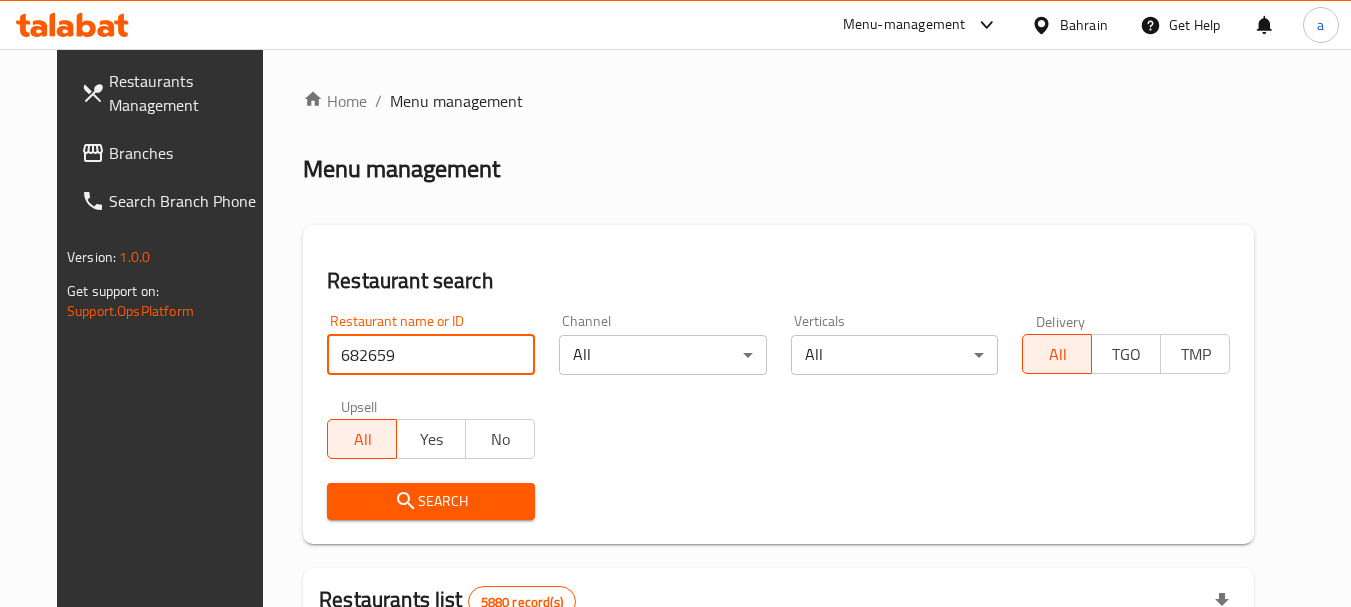 type on "682659" 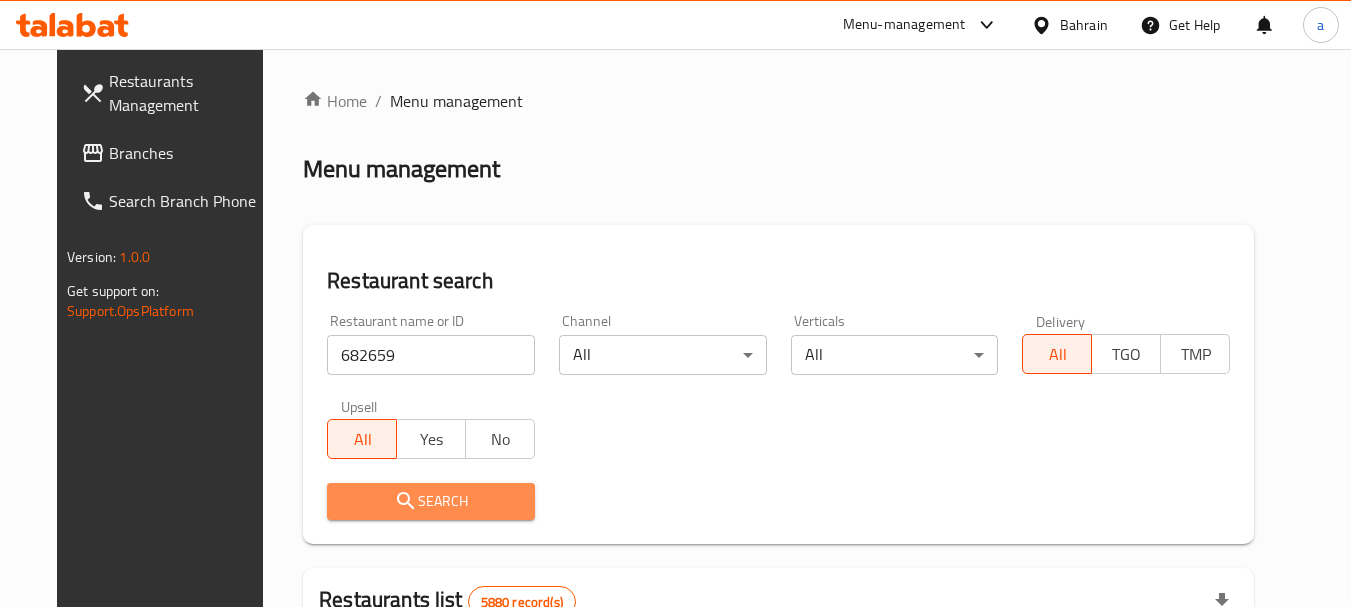 click on "Search" at bounding box center (431, 501) 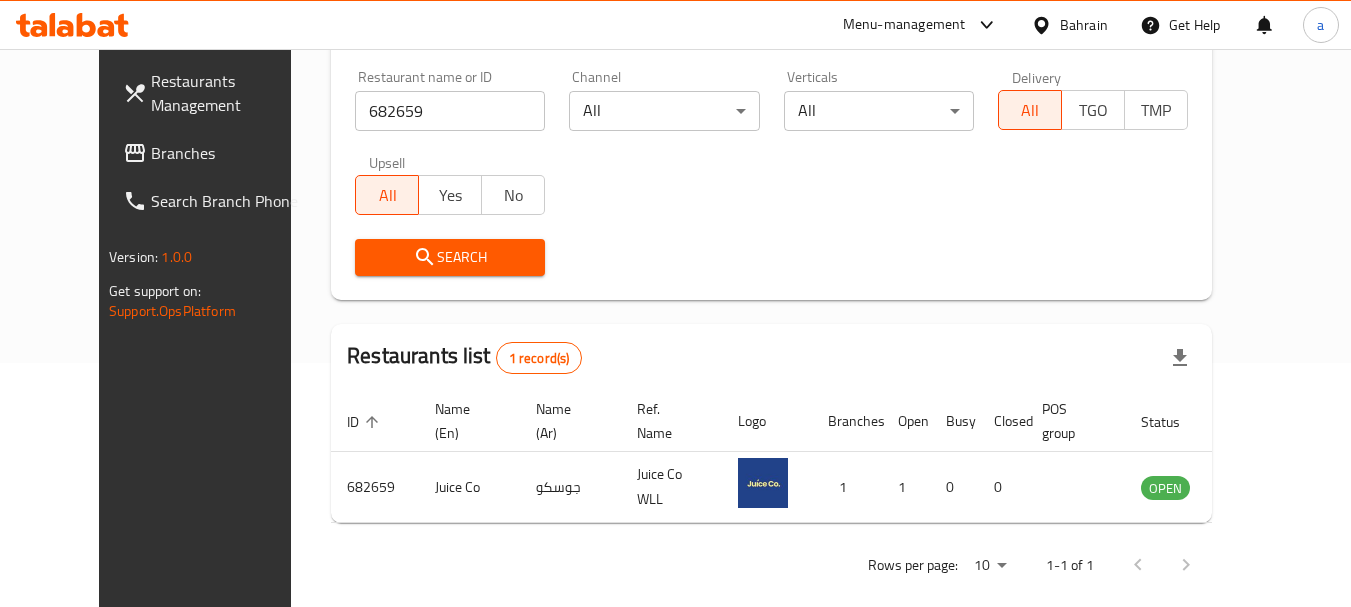 scroll, scrollTop: 268, scrollLeft: 0, axis: vertical 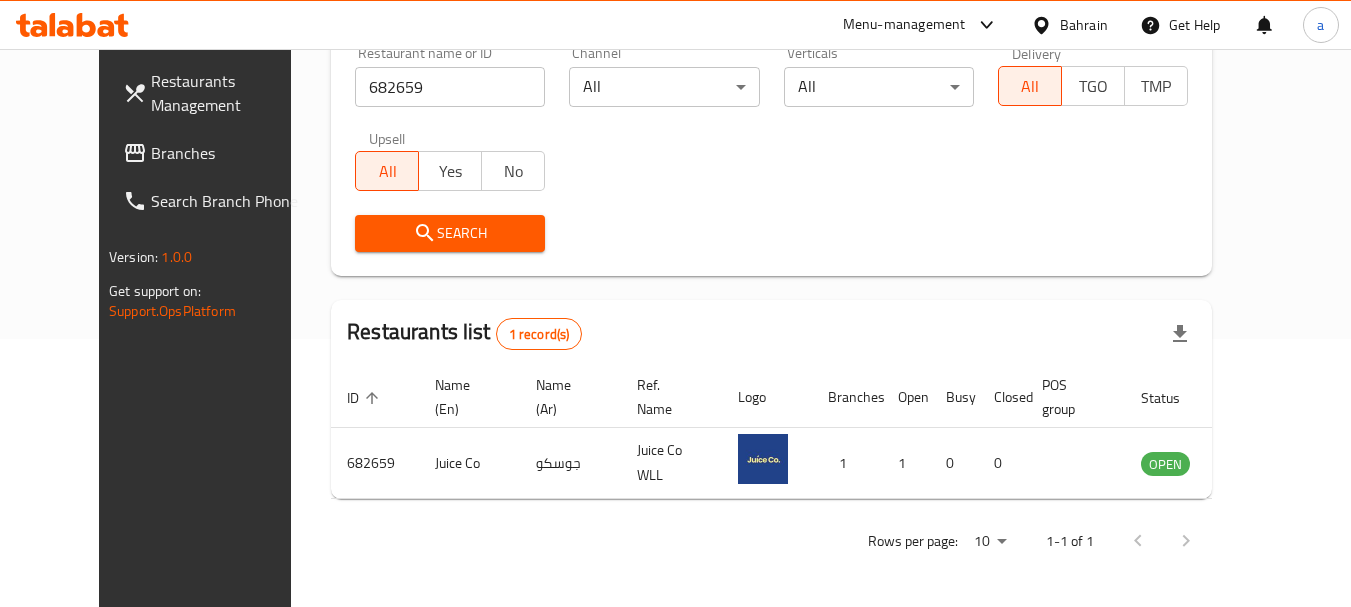 click 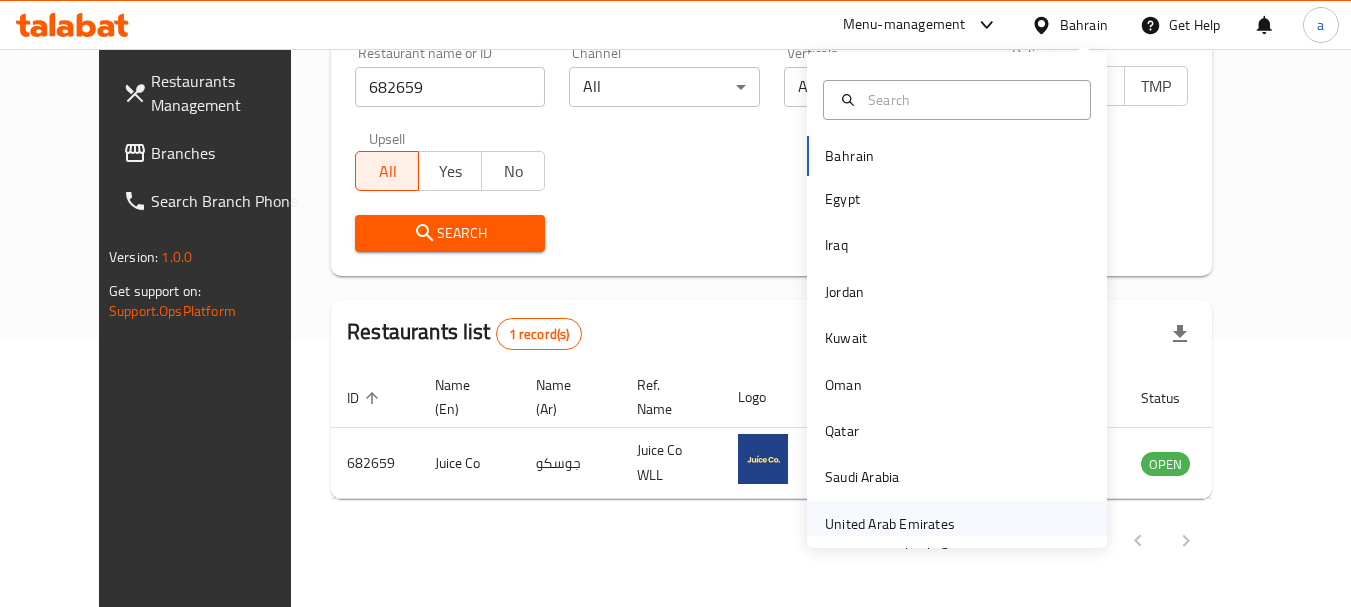 click on "United Arab Emirates" at bounding box center (890, 524) 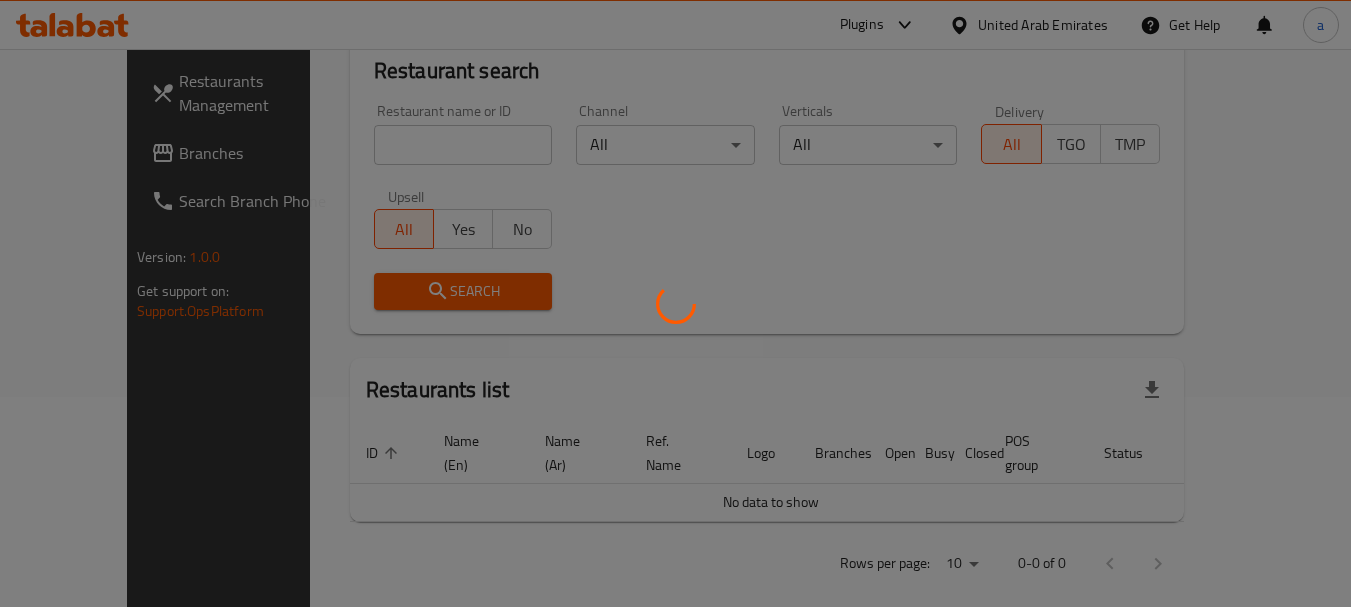scroll, scrollTop: 268, scrollLeft: 0, axis: vertical 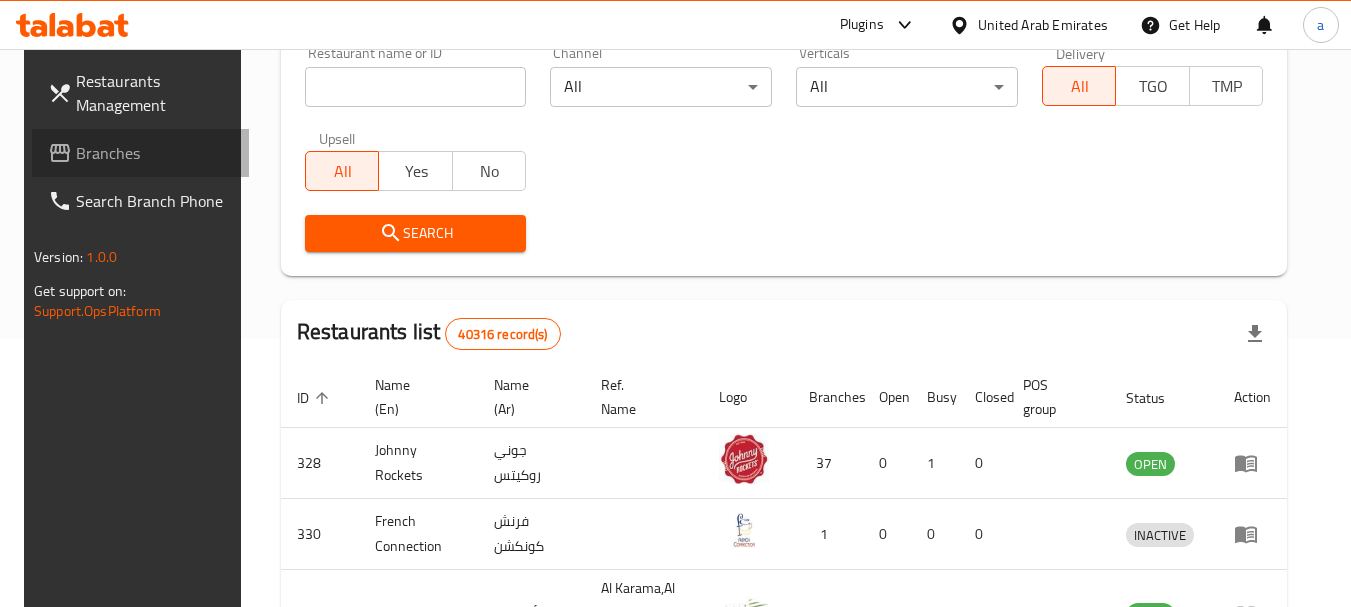 click at bounding box center [62, 153] 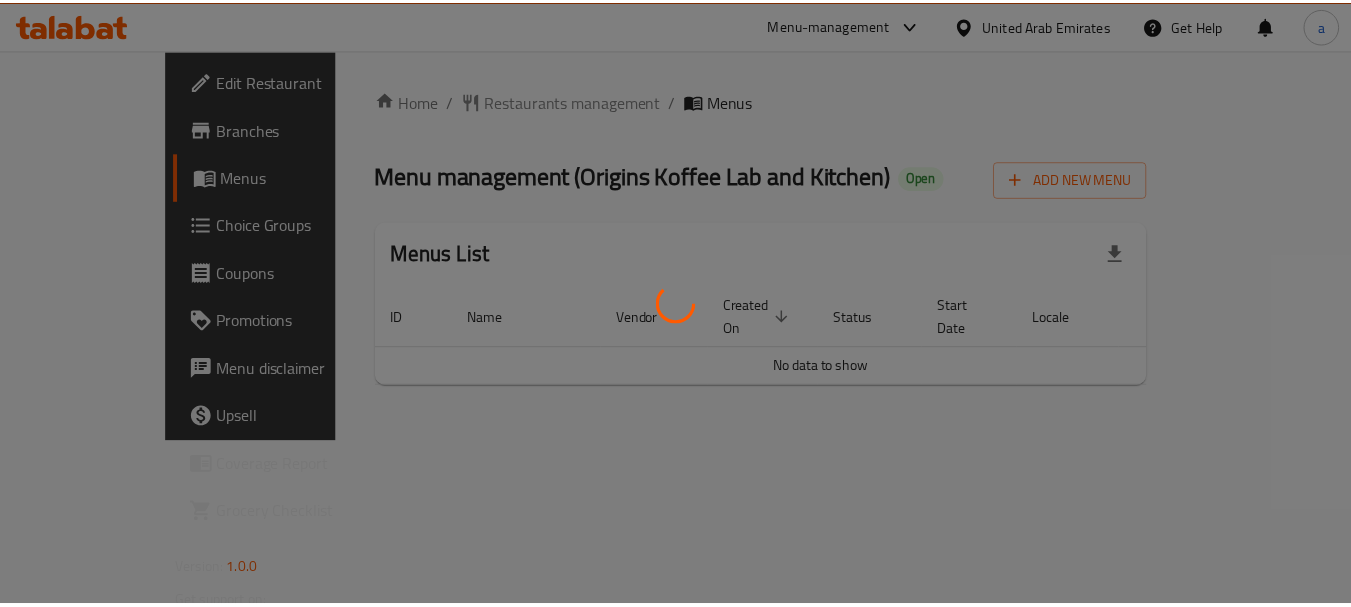 scroll, scrollTop: 0, scrollLeft: 0, axis: both 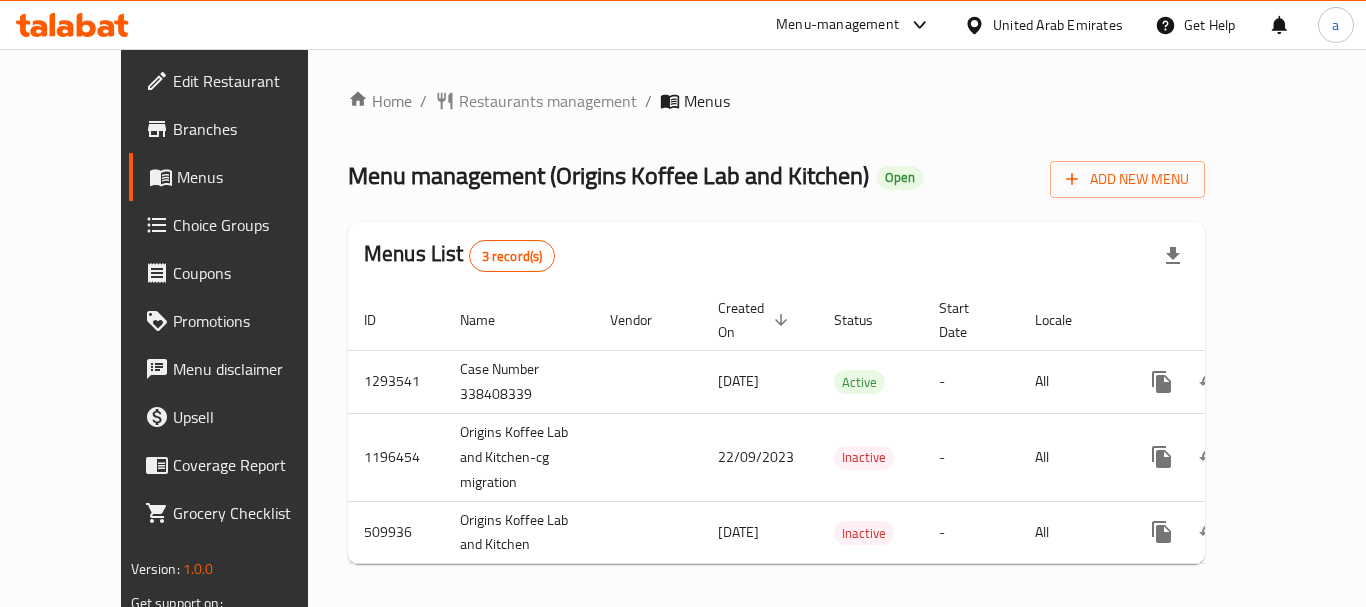 click on "Restaurants management" at bounding box center (548, 101) 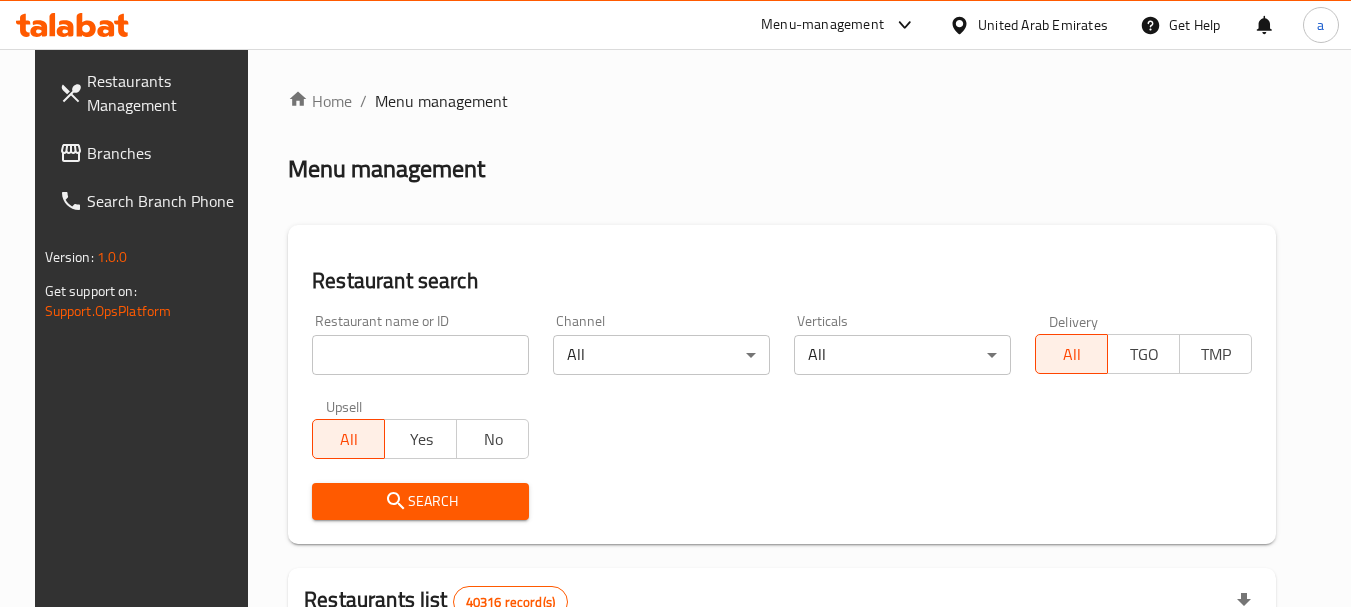 click at bounding box center [420, 355] 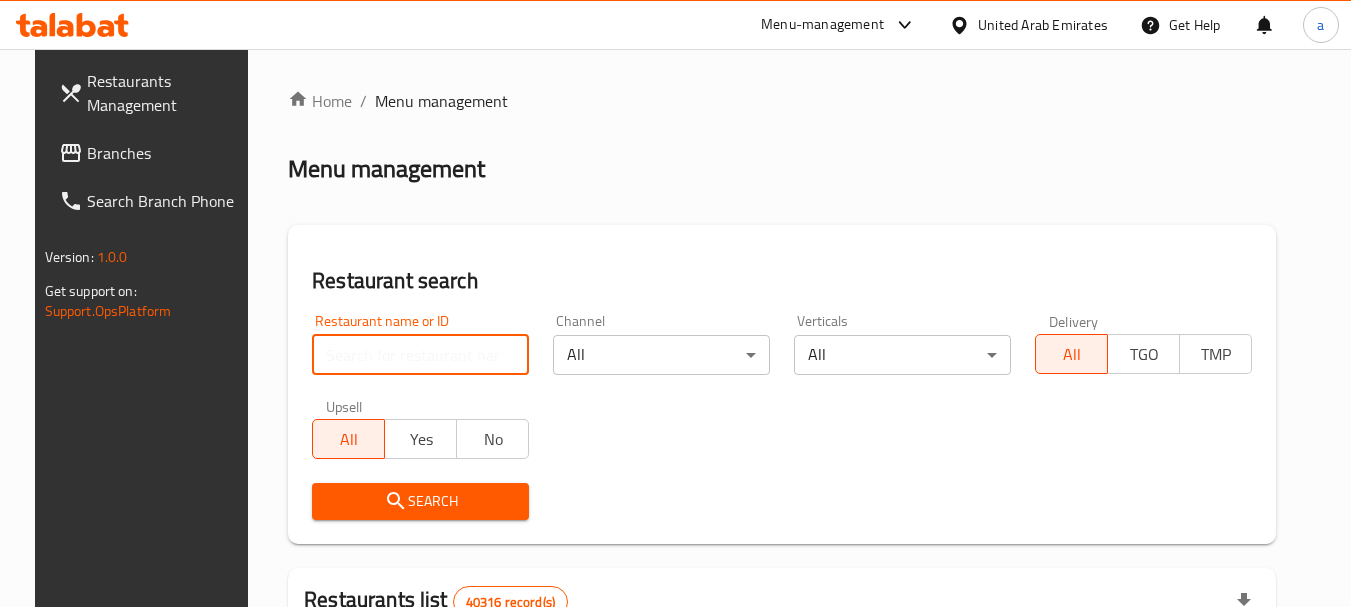 paste on "634819" 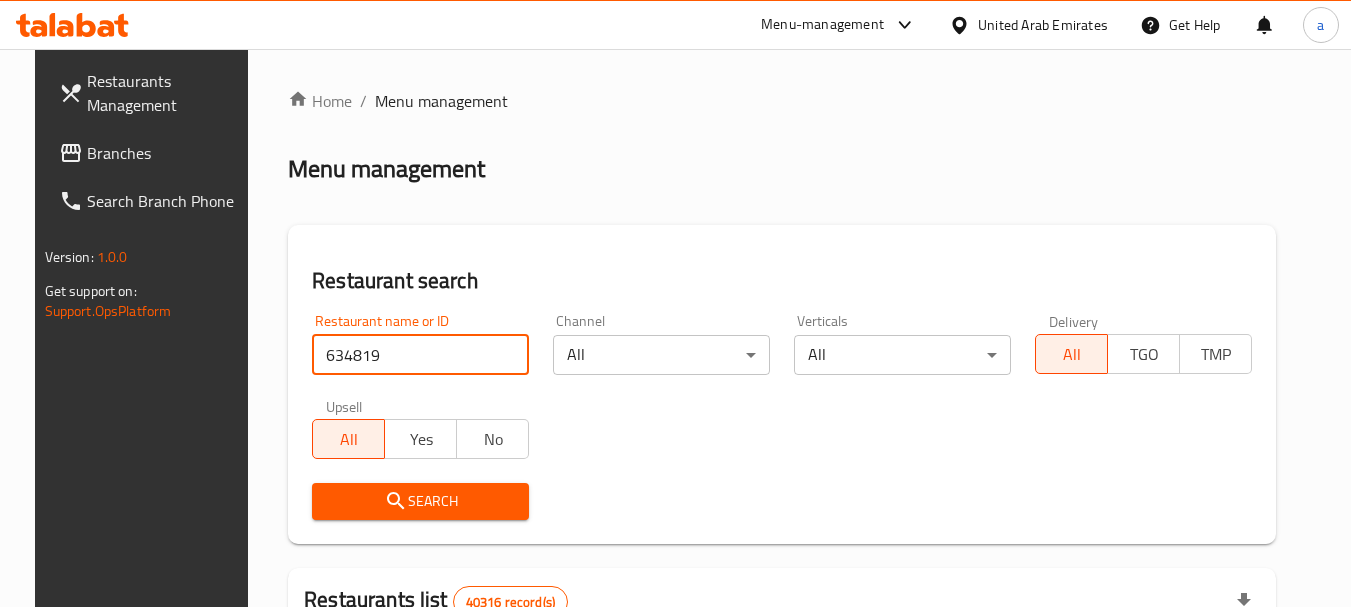 type on "634819" 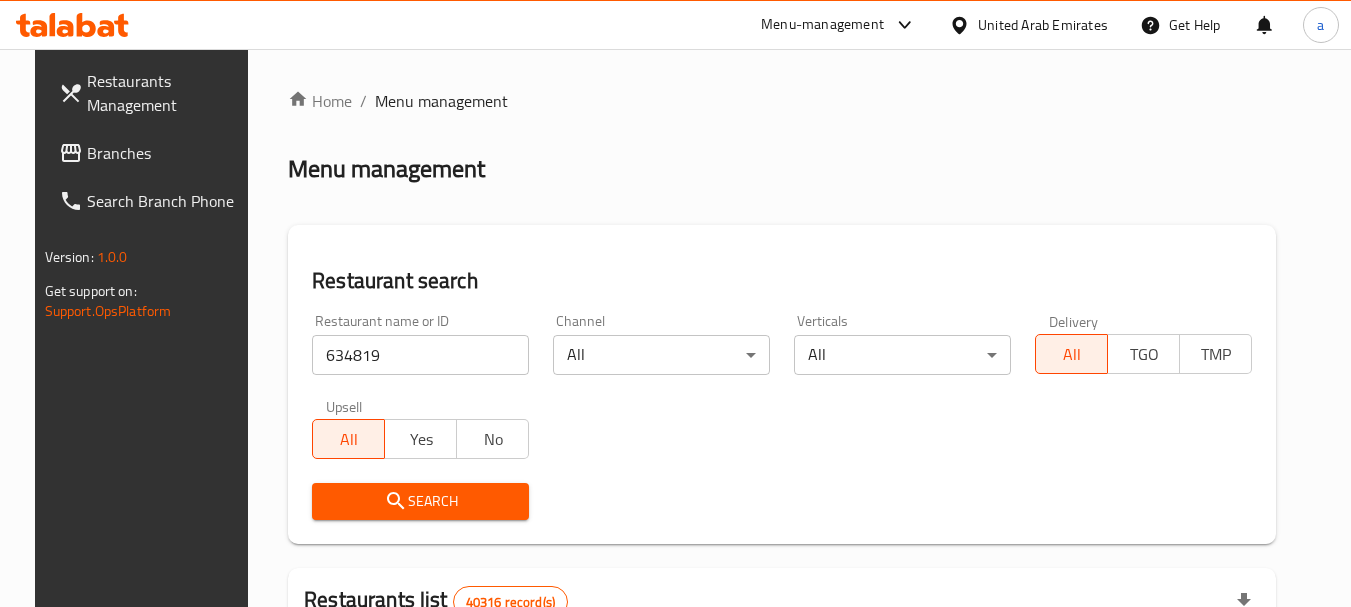 click on "Search" at bounding box center [420, 501] 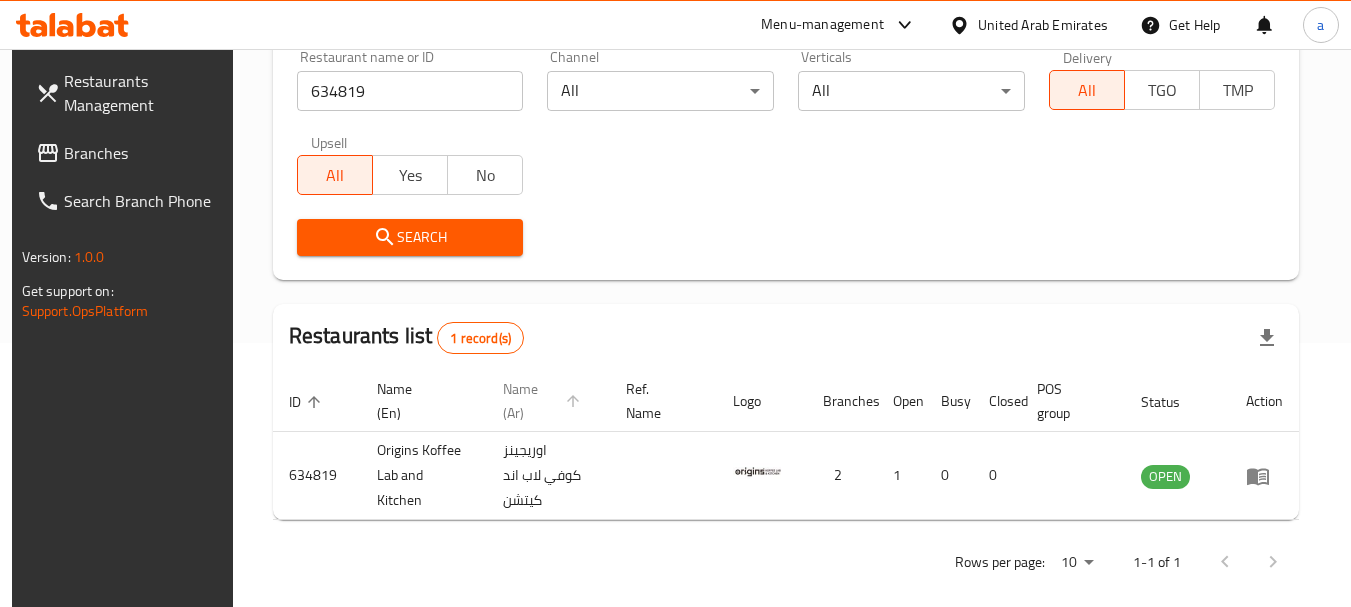 scroll, scrollTop: 268, scrollLeft: 0, axis: vertical 